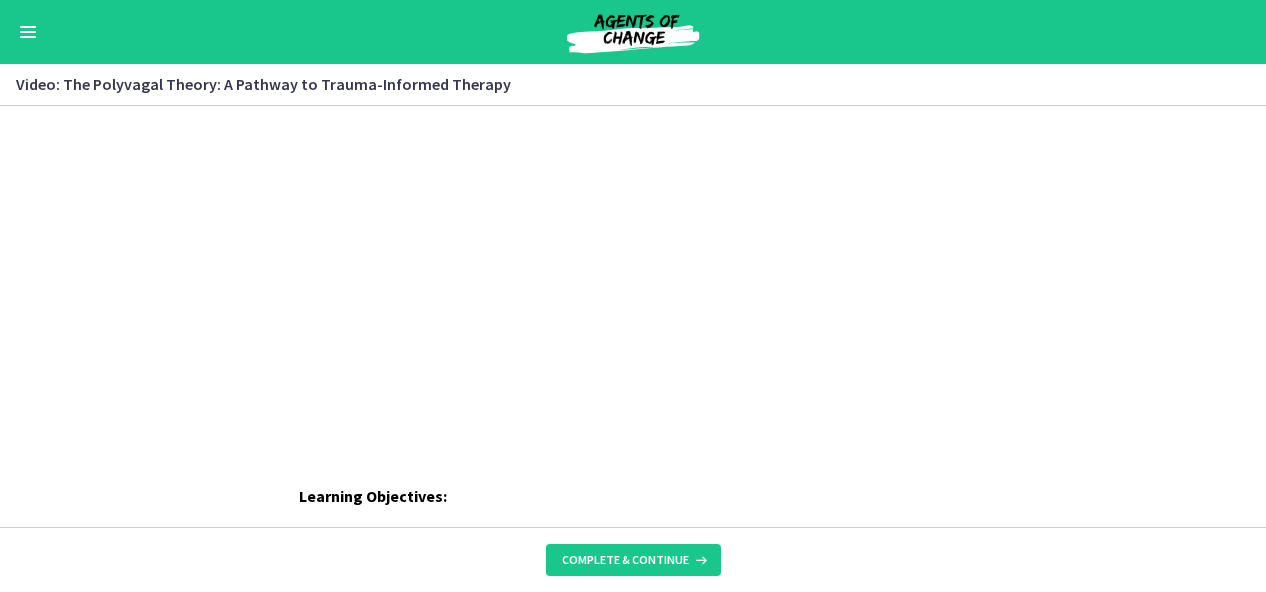 scroll, scrollTop: 0, scrollLeft: 0, axis: both 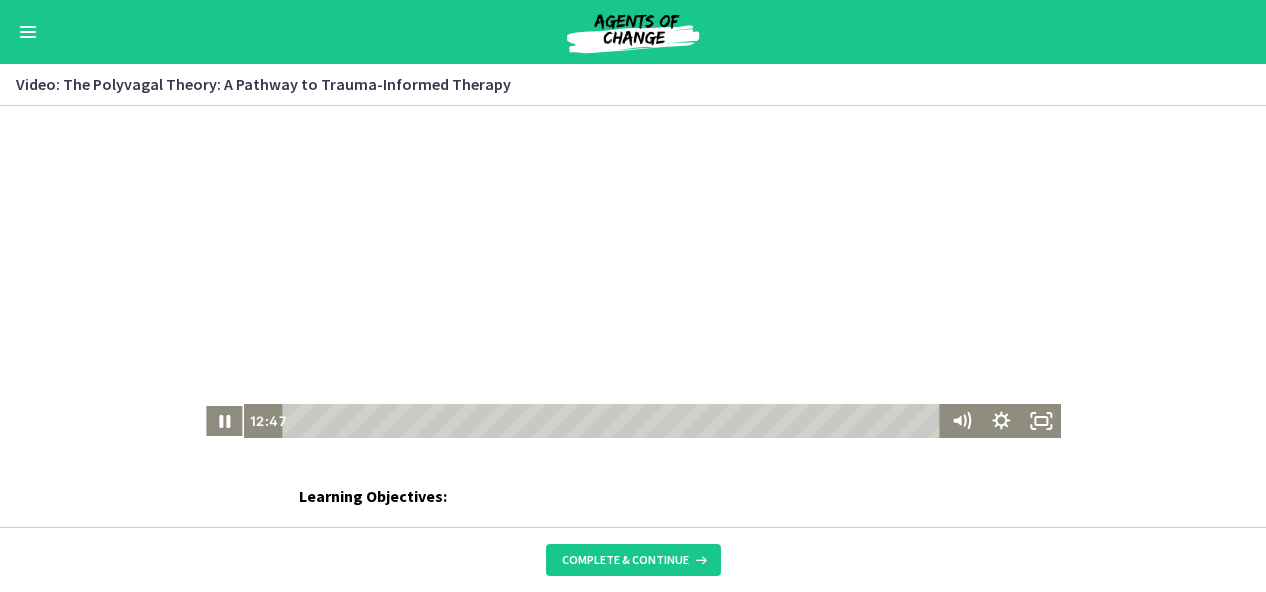 type 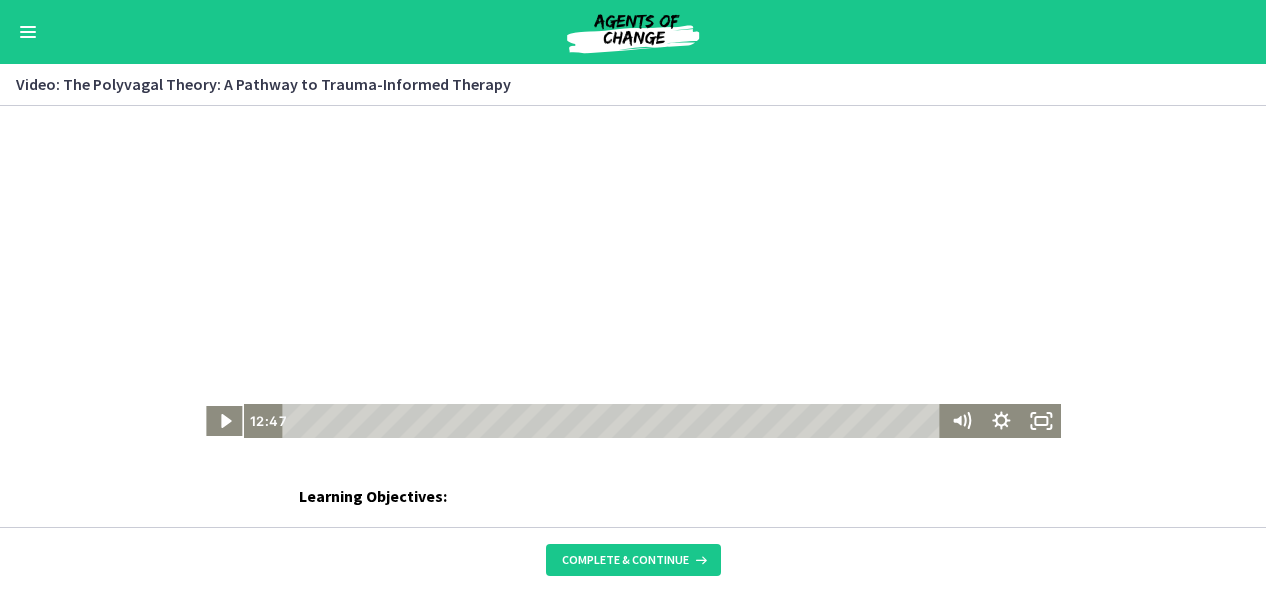 click at bounding box center [225, 421] 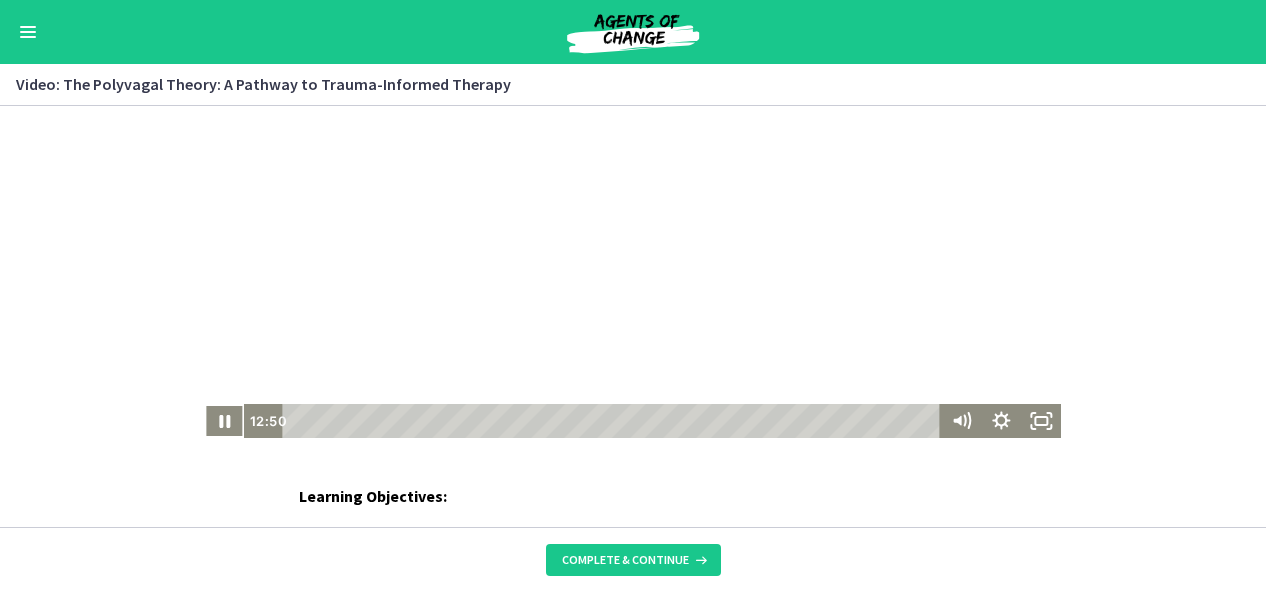 click at bounding box center [225, 421] 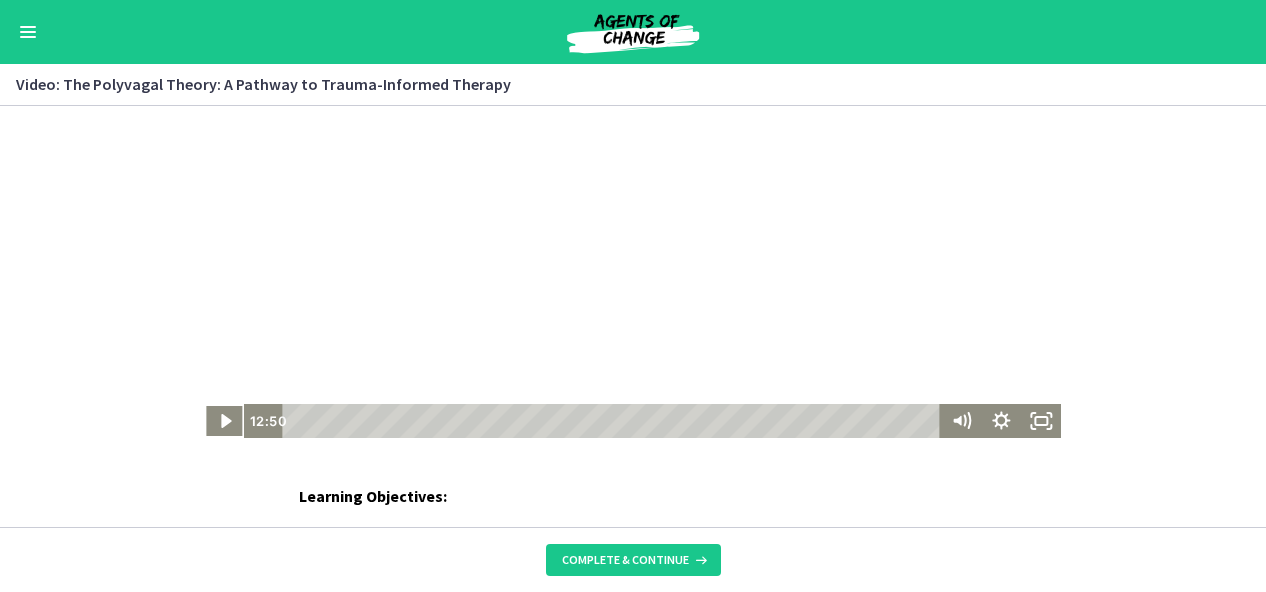 click at bounding box center [225, 421] 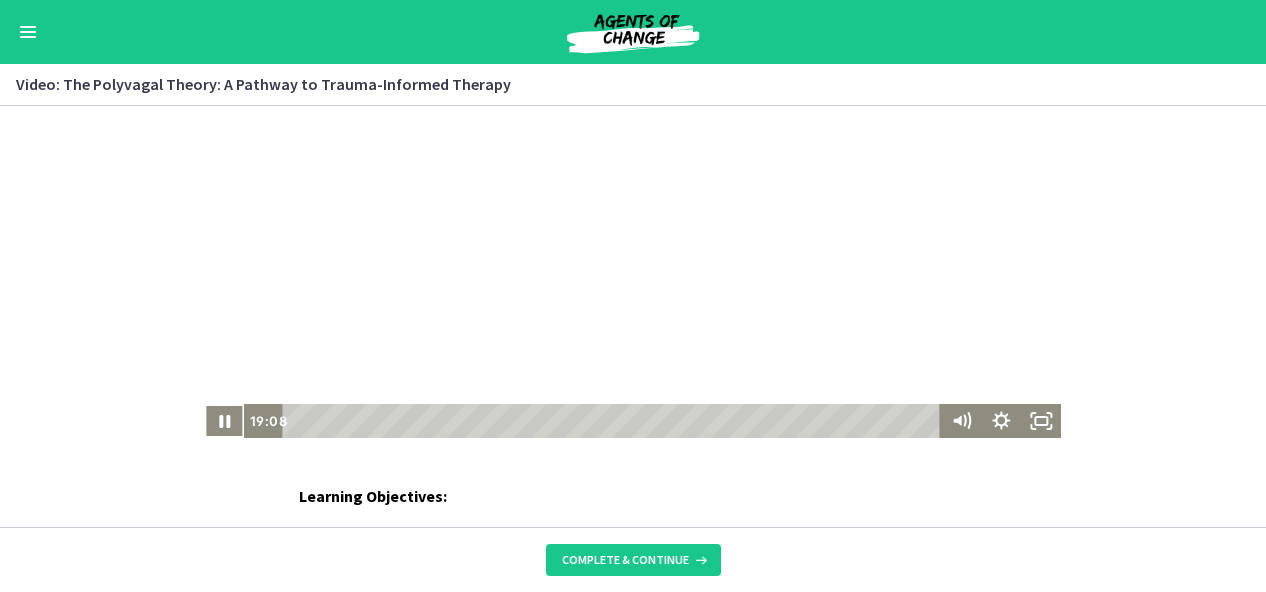 click at bounding box center [225, 421] 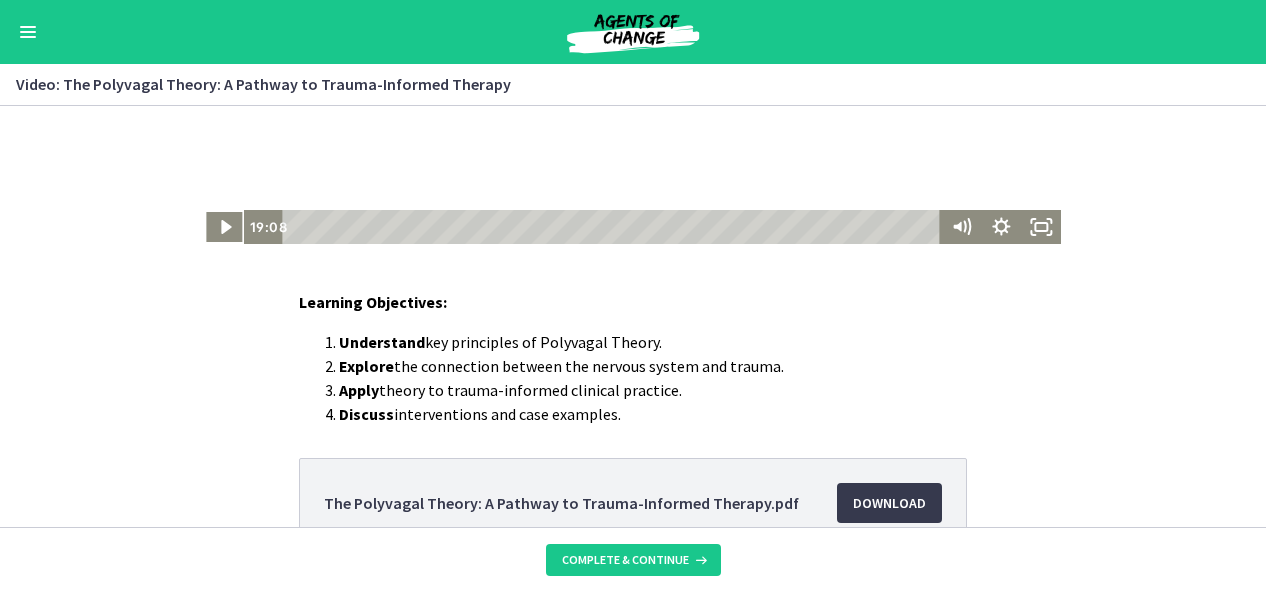 scroll, scrollTop: 196, scrollLeft: 0, axis: vertical 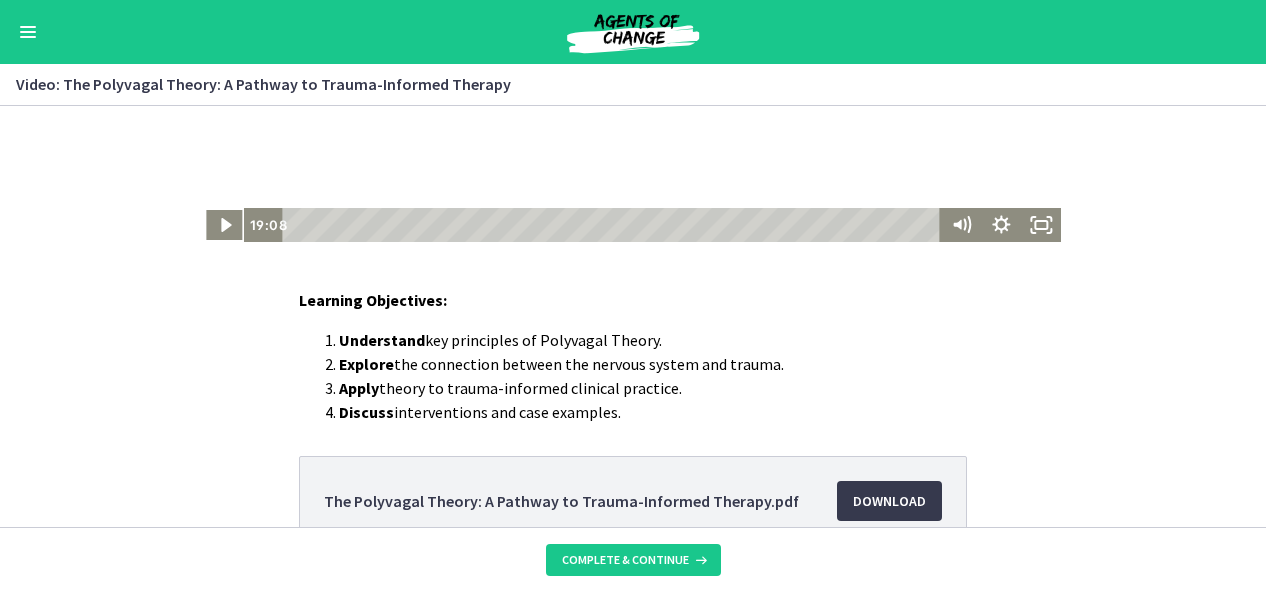 click on "The Polyvagal Theory: A Pathway to Trauma-Informed Therapy.pdf
Download
Opens in a new window" at bounding box center (633, 501) 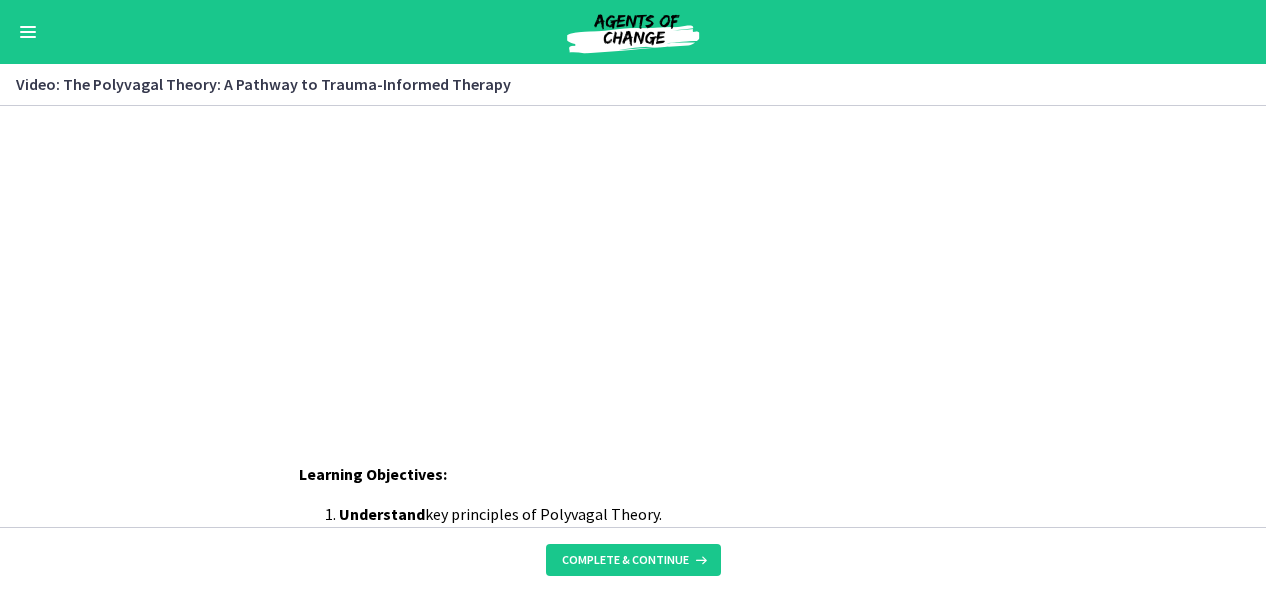scroll, scrollTop: 0, scrollLeft: 0, axis: both 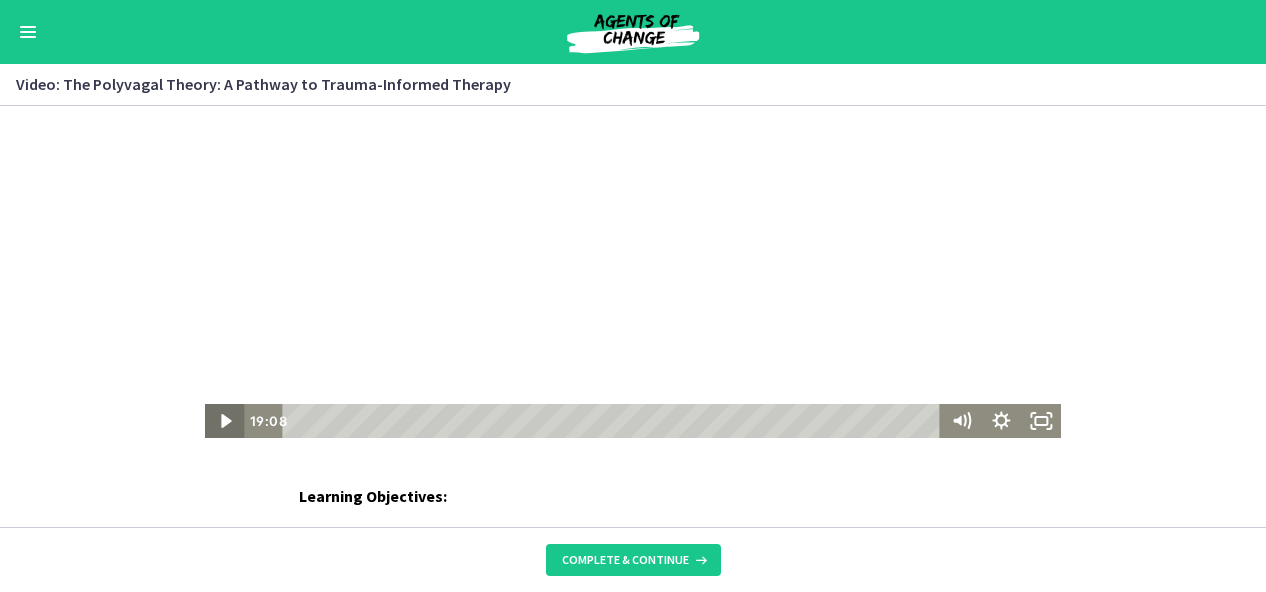 click 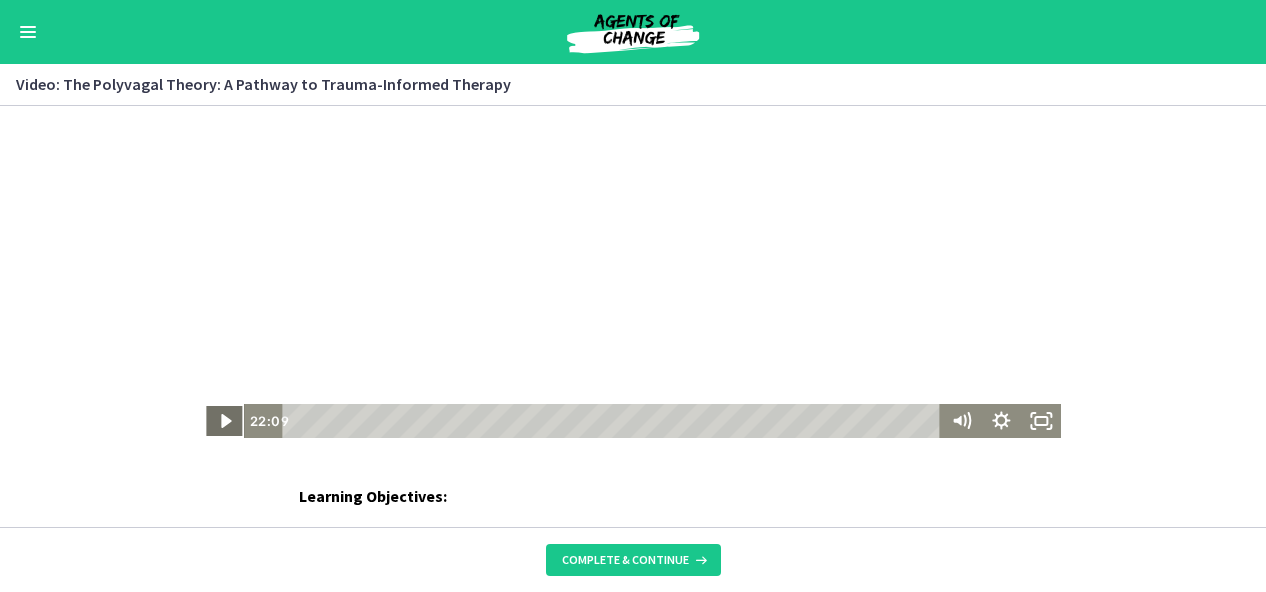 click 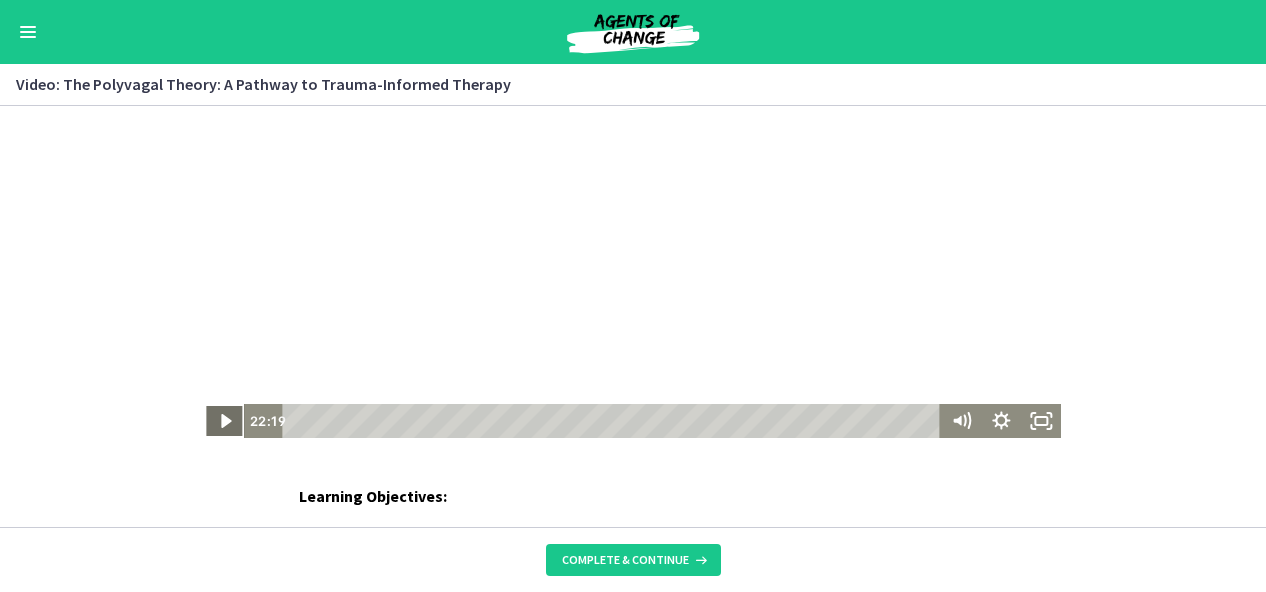 click 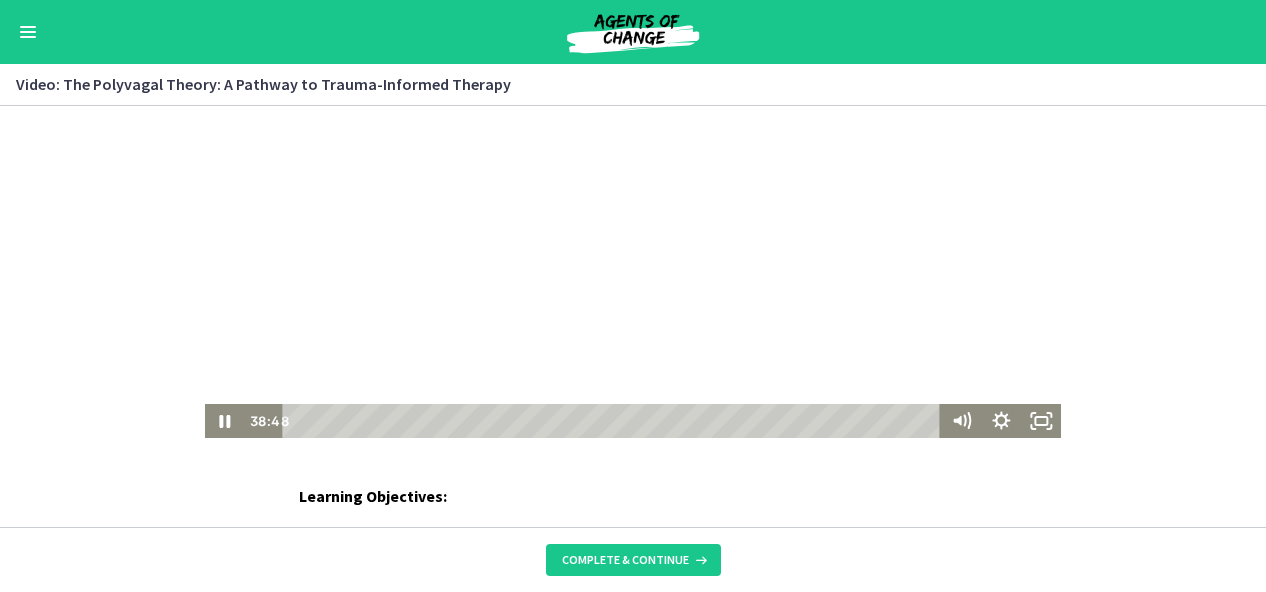 click on "Learning Objectives: Understand  key principles of Polyvagal Theory. Explore  the connection between the nervous system and trauma. Apply  theory to trauma-informed clinical practice. Discuss  interventions and case examples.
The Polyvagal Theory: A Pathway to Trauma-Informed Therapy.pdf
Download
Opens in a new window" at bounding box center [633, 661] 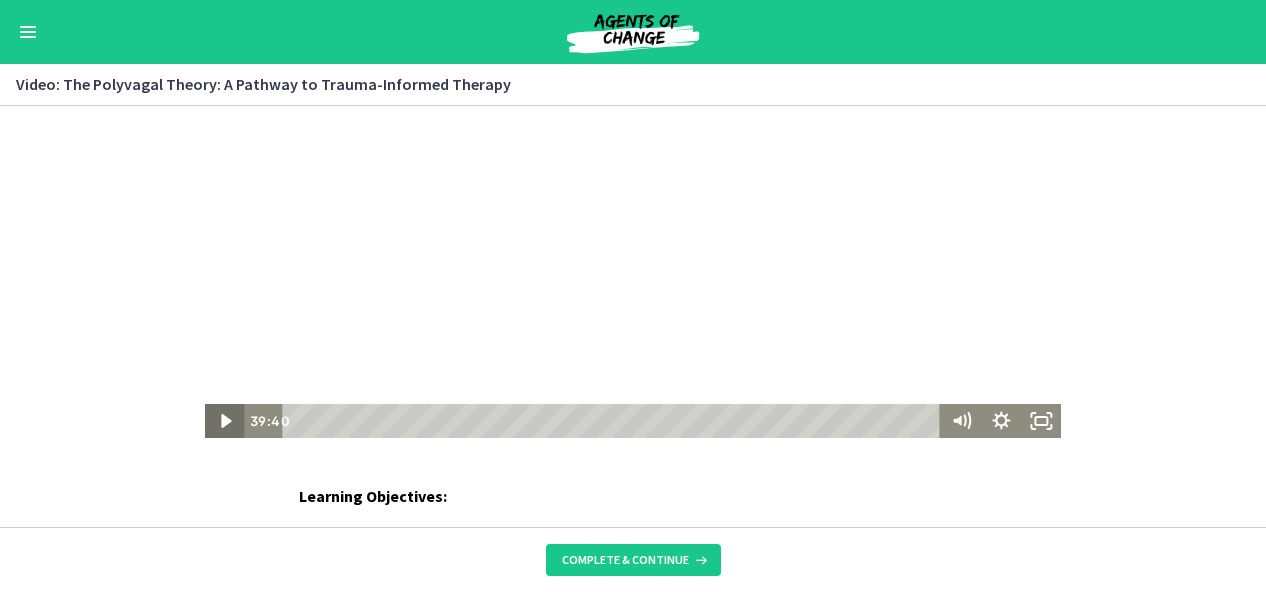 click 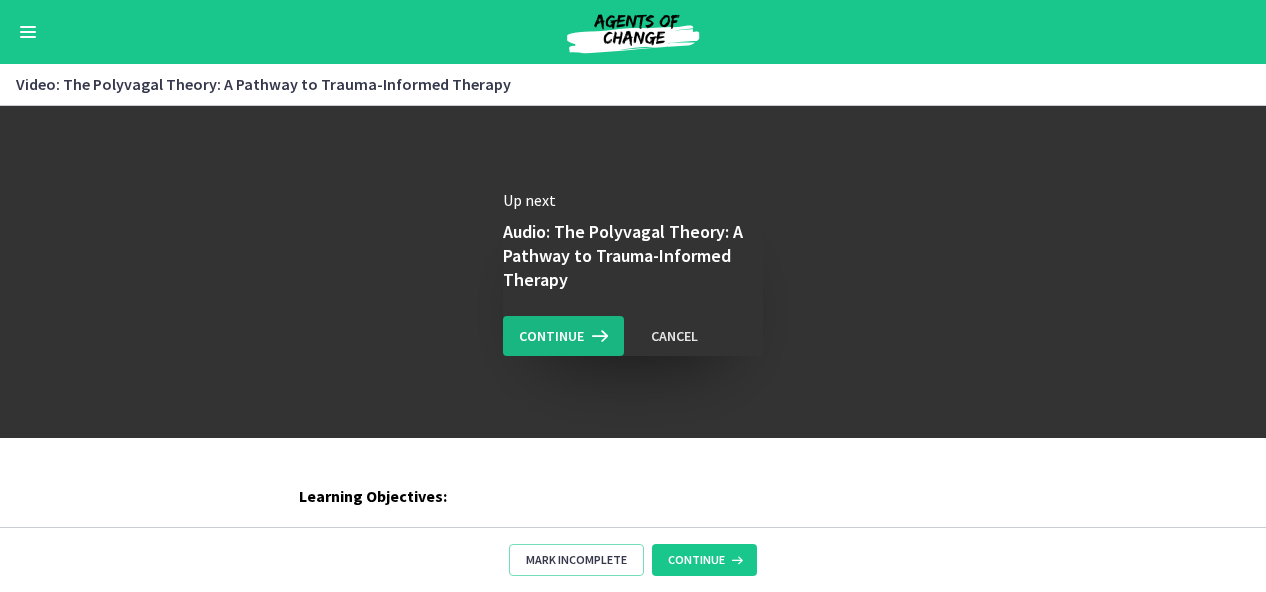 click on "Continue" at bounding box center [551, 336] 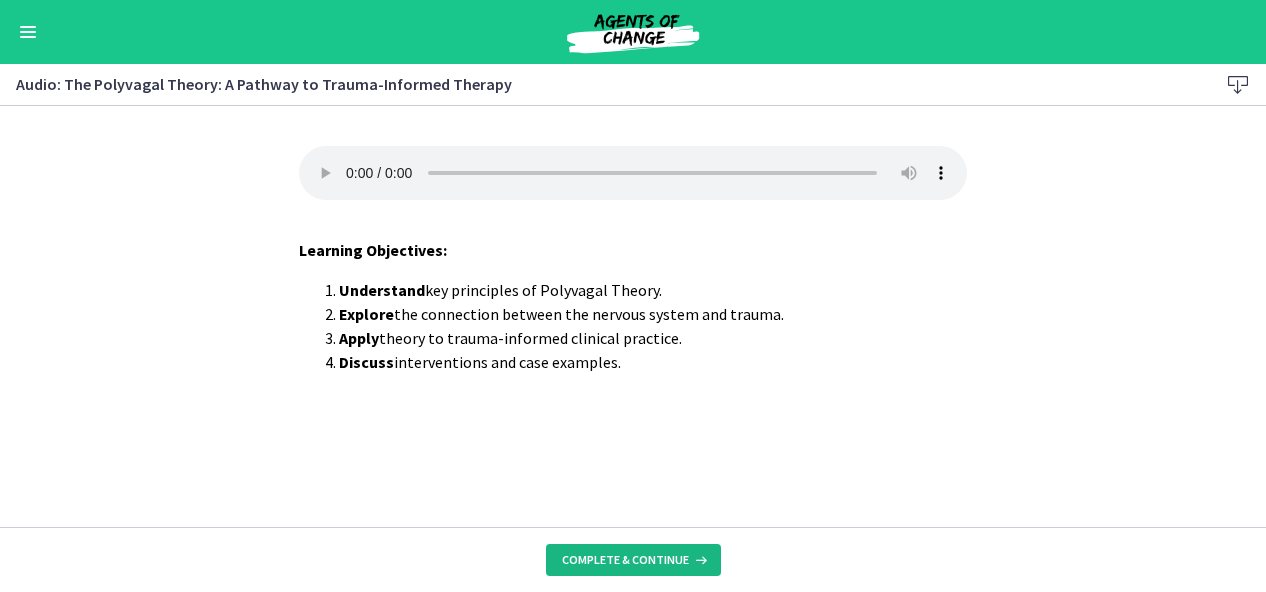 click on "Complete & continue" at bounding box center [625, 560] 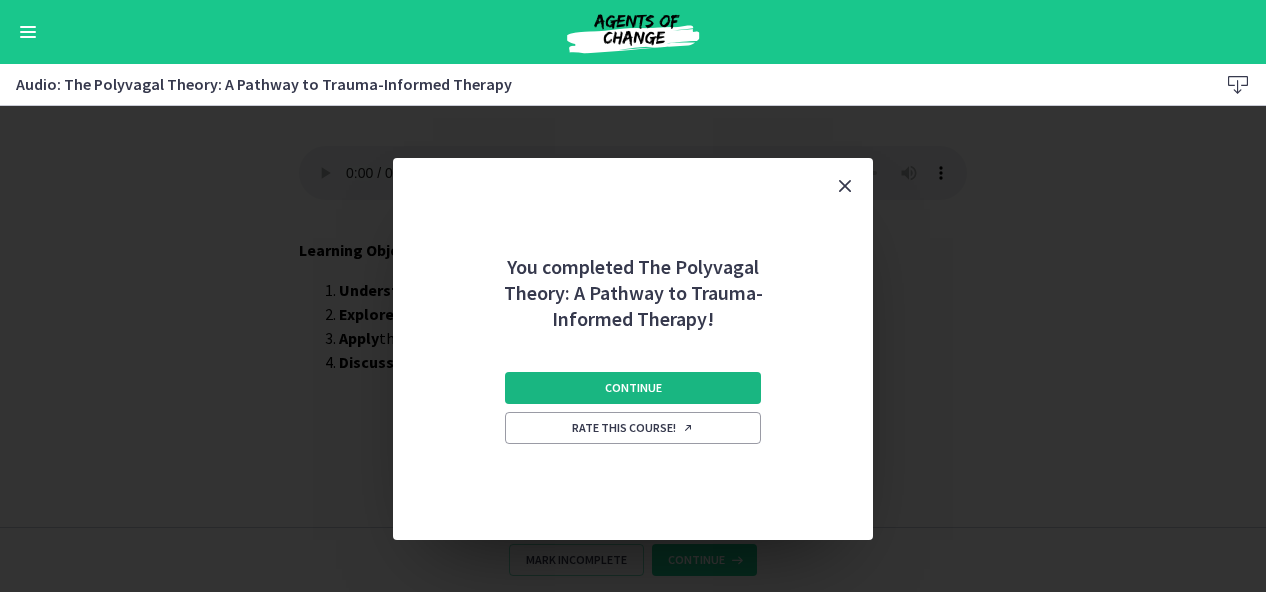 click on "Continue" at bounding box center [633, 388] 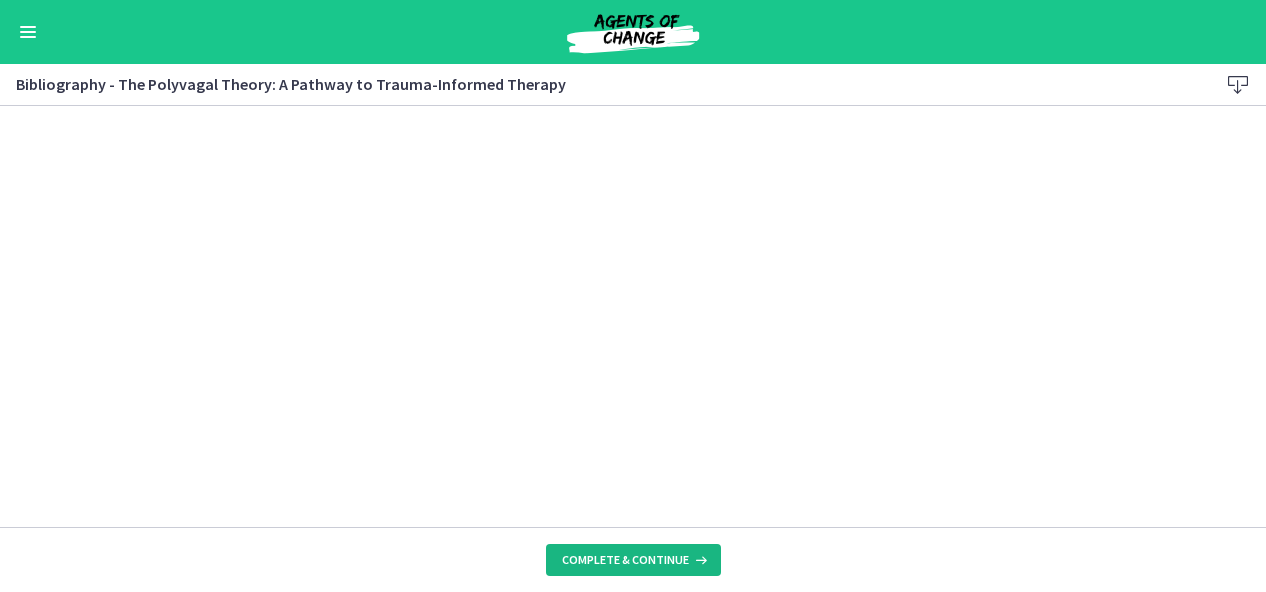 click at bounding box center (699, 560) 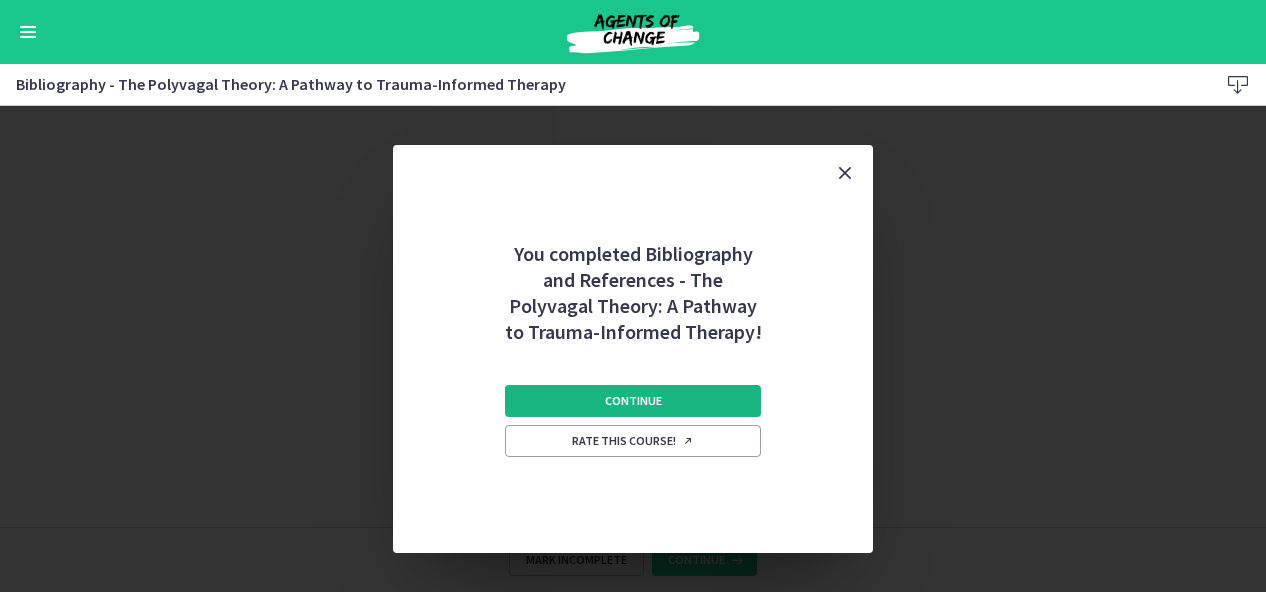 click on "Continue" at bounding box center [633, 401] 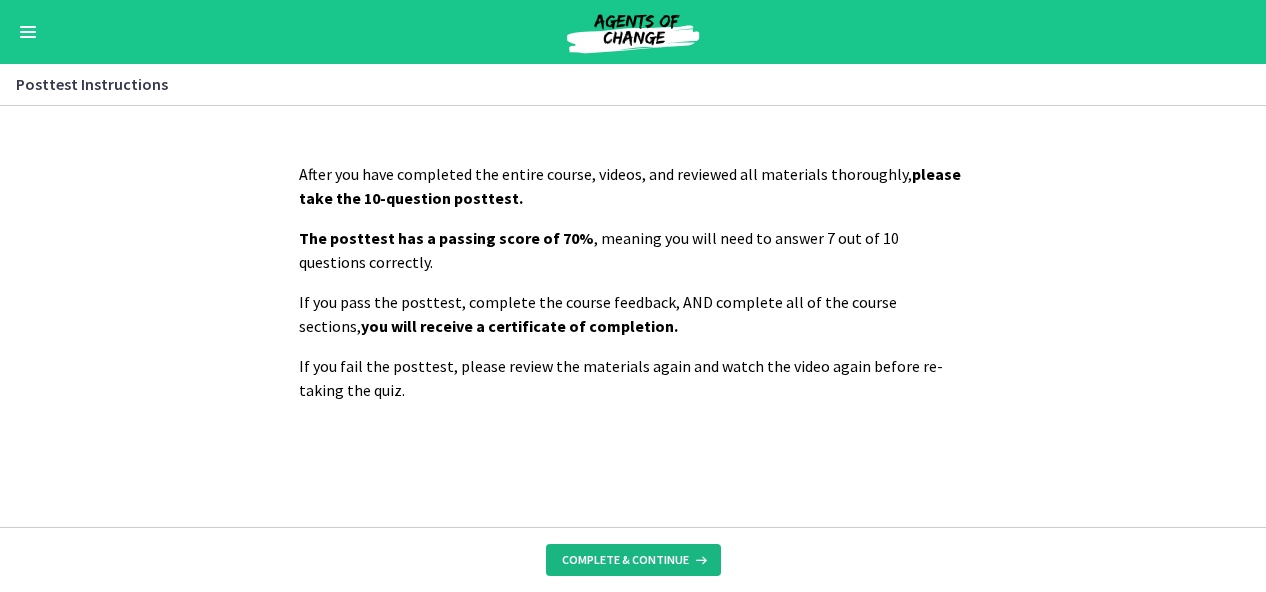 click on "Complete & continue" at bounding box center (633, 560) 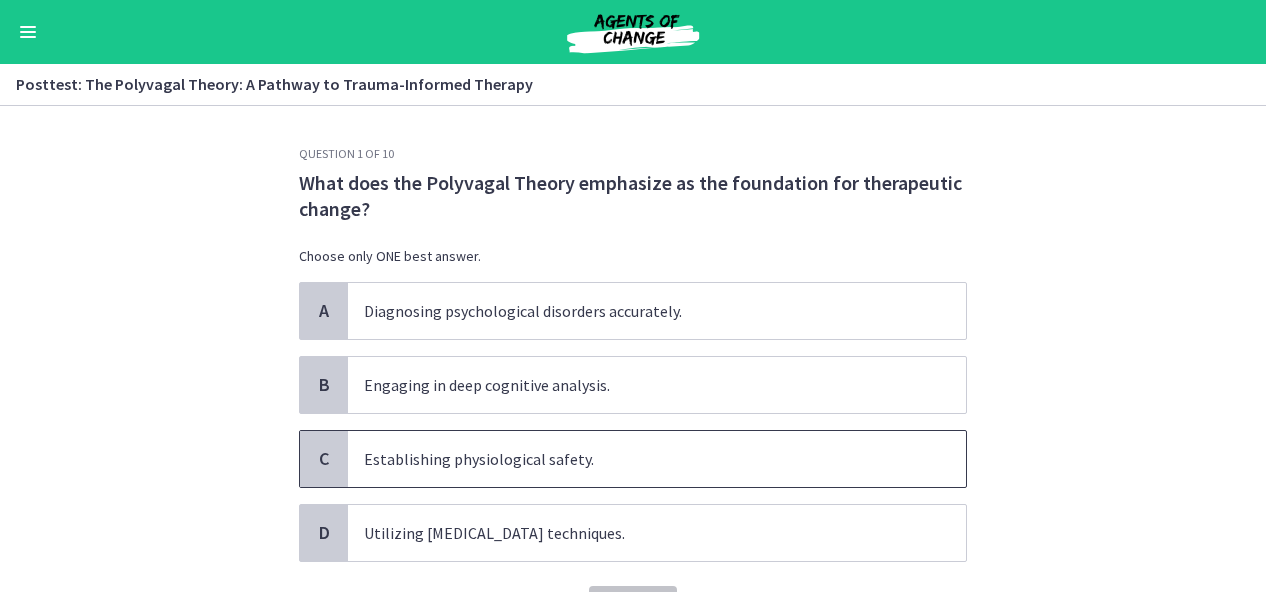 click on "Establishing physiological safety." at bounding box center (657, 459) 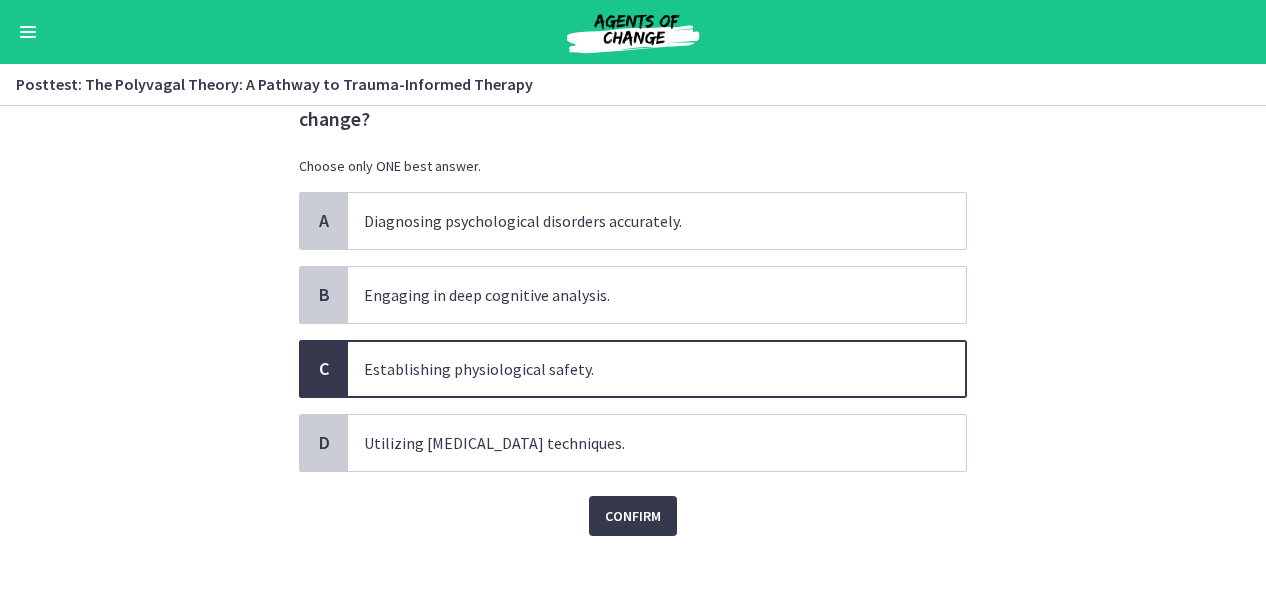 scroll, scrollTop: 111, scrollLeft: 0, axis: vertical 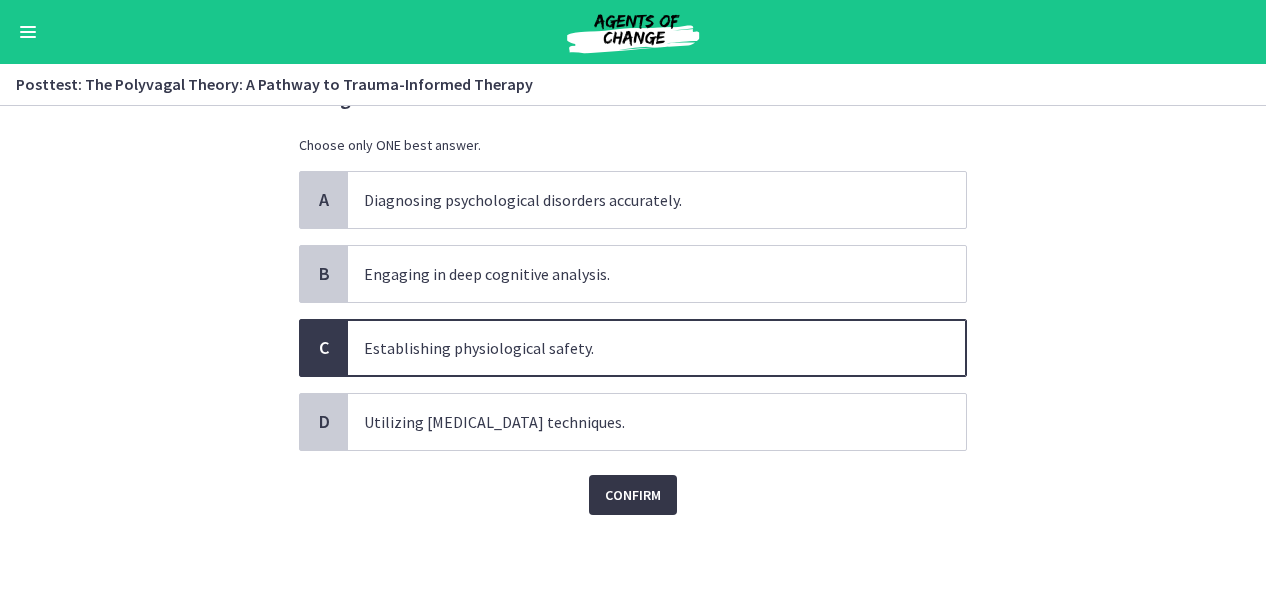 click on "Confirm" at bounding box center [633, 495] 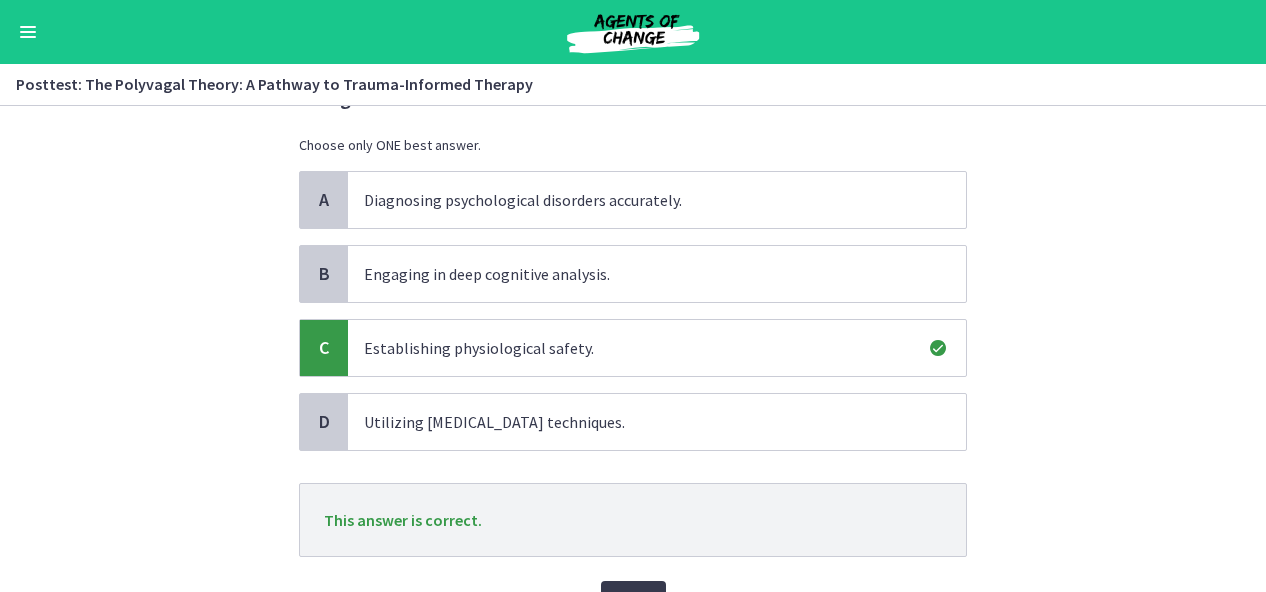 scroll, scrollTop: 216, scrollLeft: 0, axis: vertical 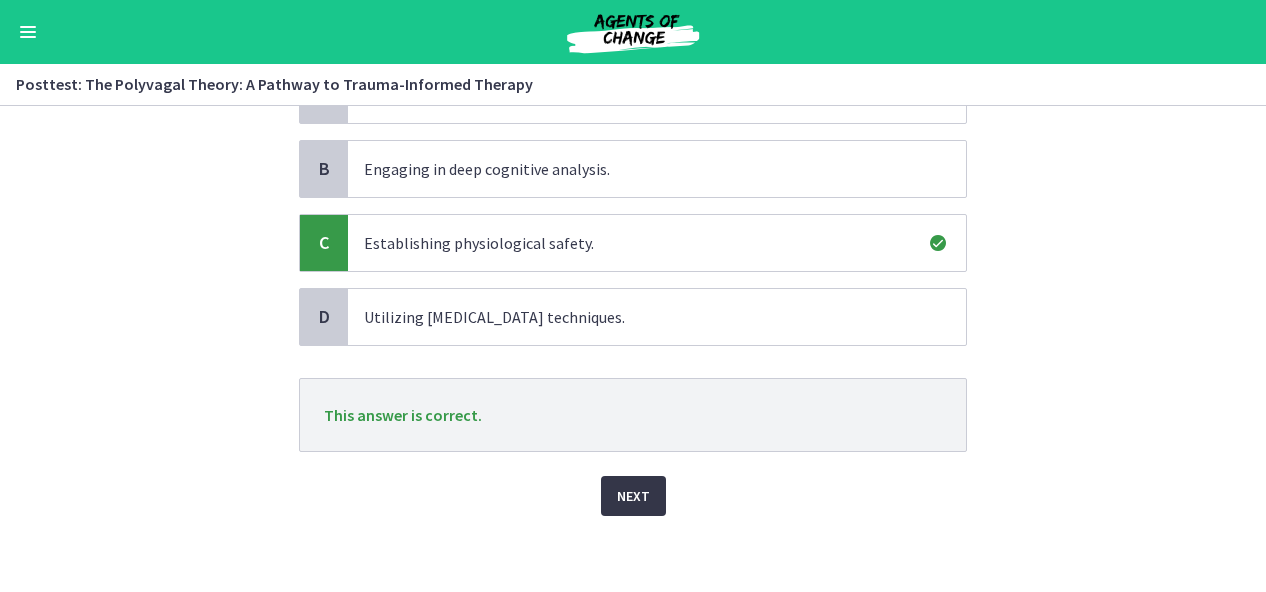 click on "Next" at bounding box center (633, 496) 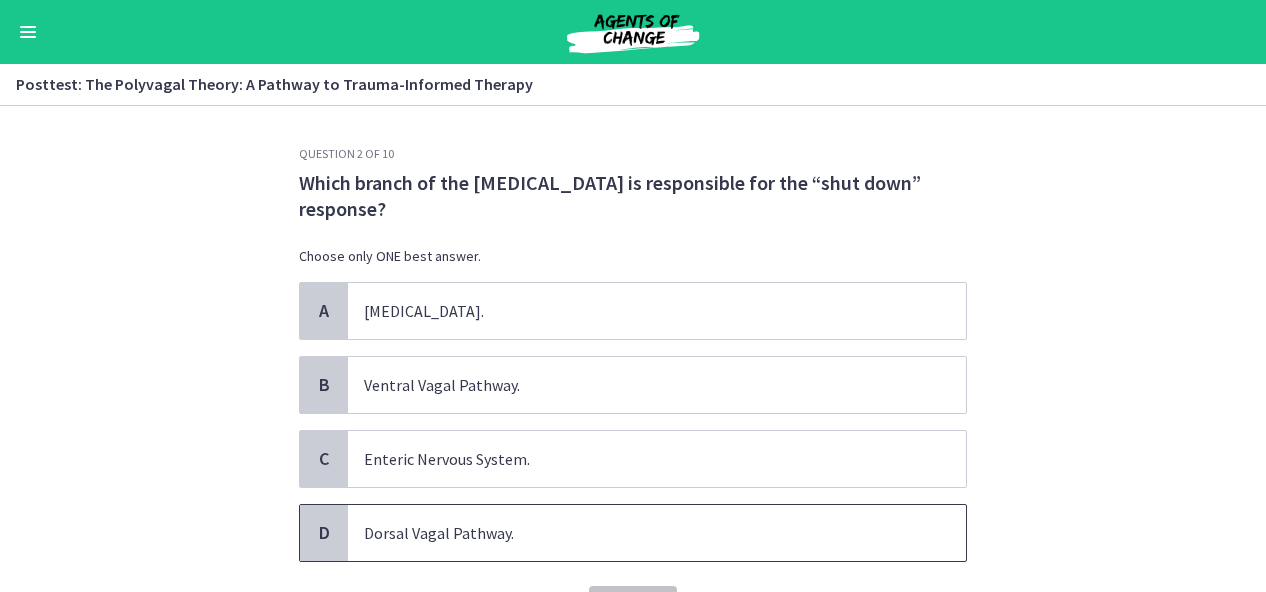 click on "Dorsal Vagal Pathway." at bounding box center [657, 533] 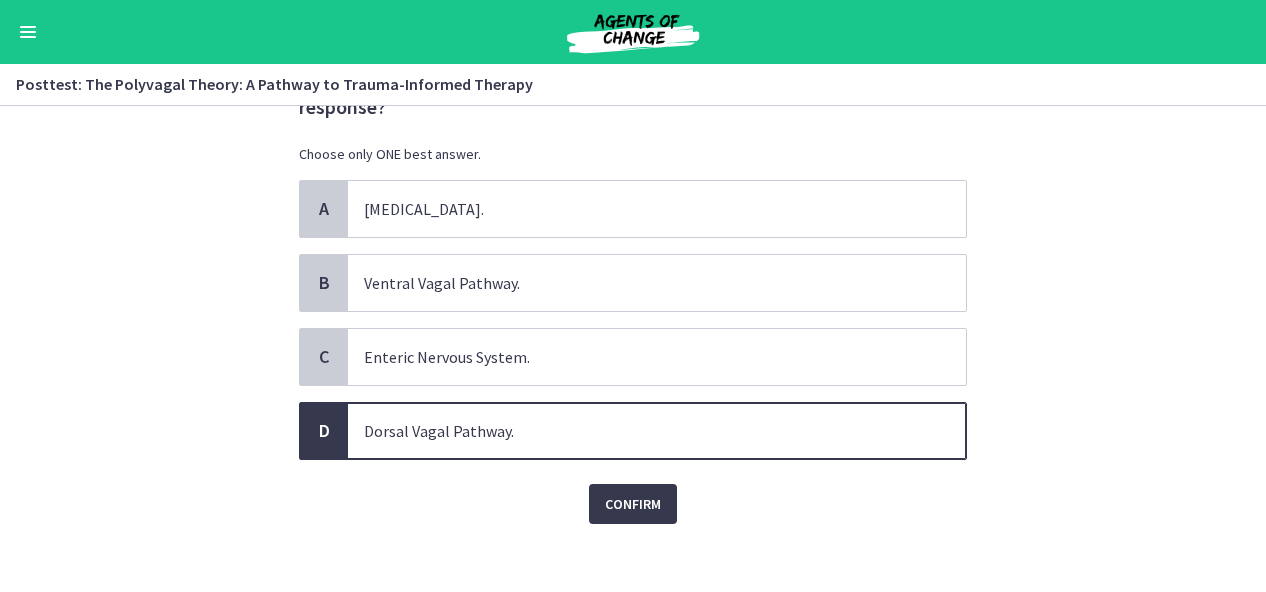 scroll, scrollTop: 111, scrollLeft: 0, axis: vertical 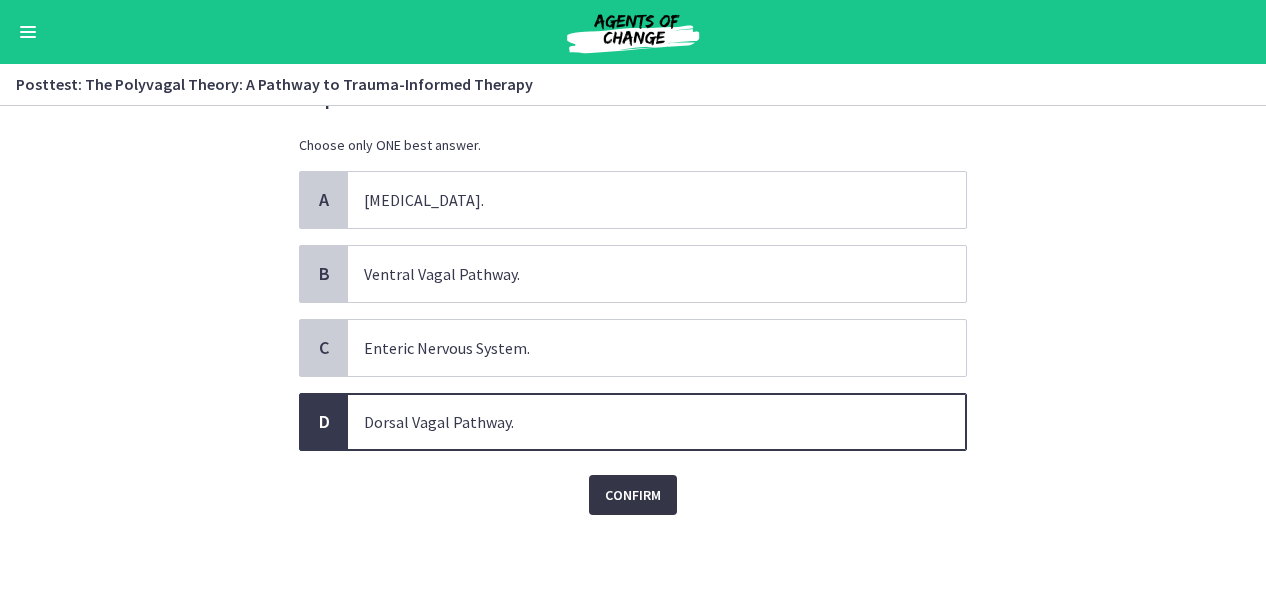 click on "Confirm" at bounding box center (633, 495) 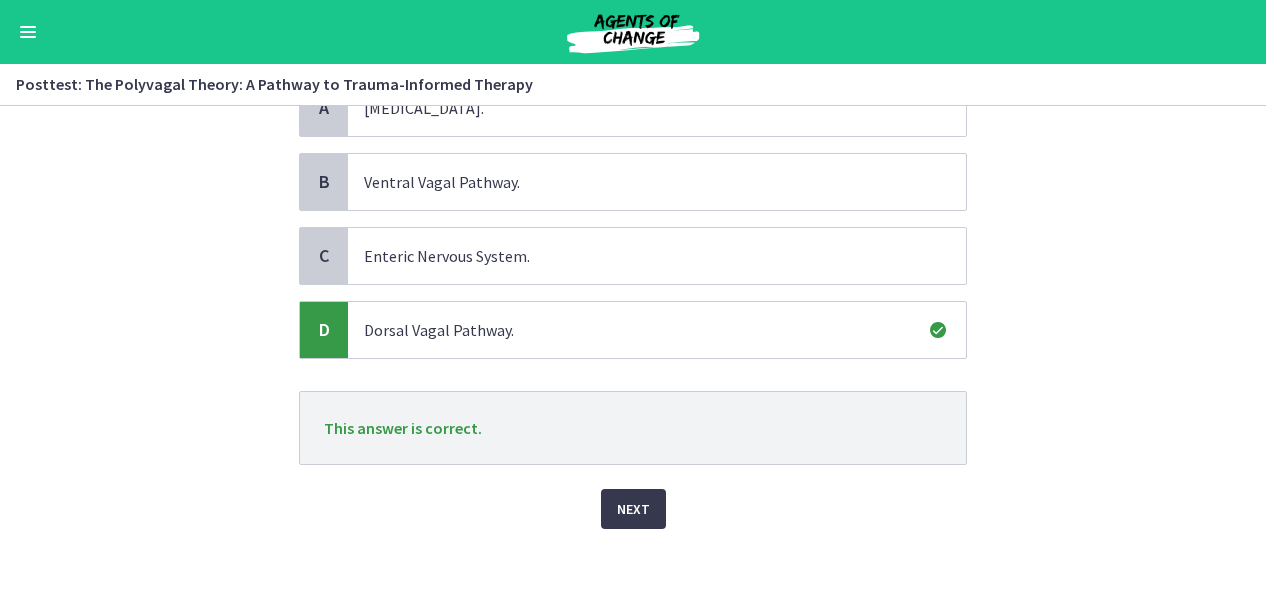 scroll, scrollTop: 216, scrollLeft: 0, axis: vertical 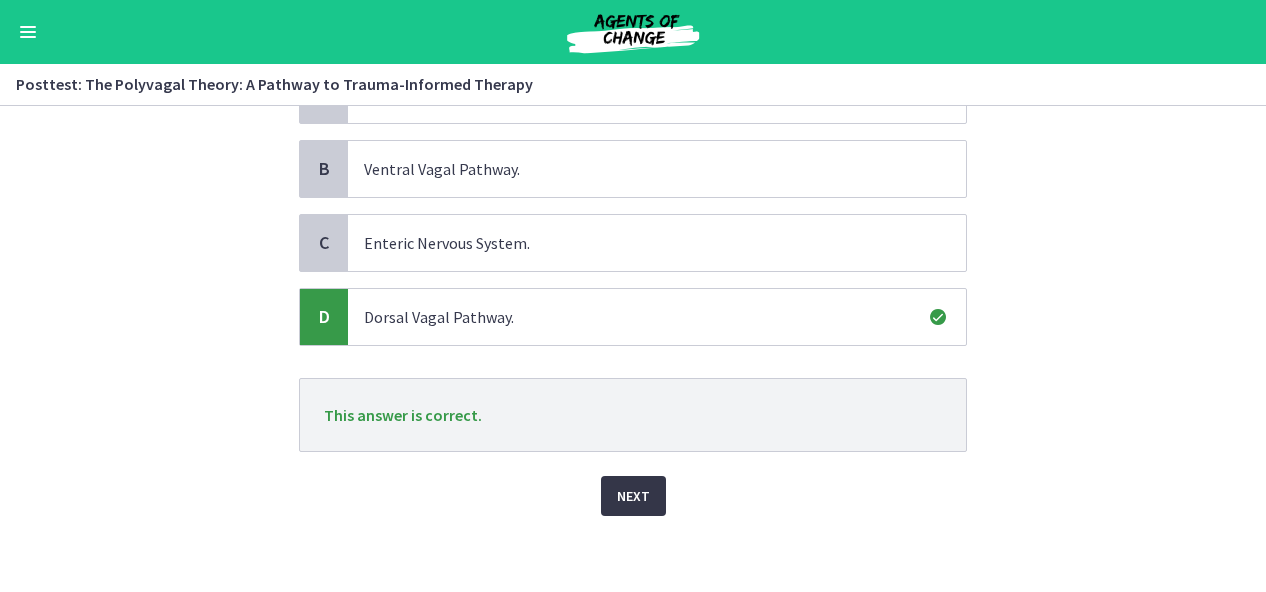 click on "Next" at bounding box center (633, 496) 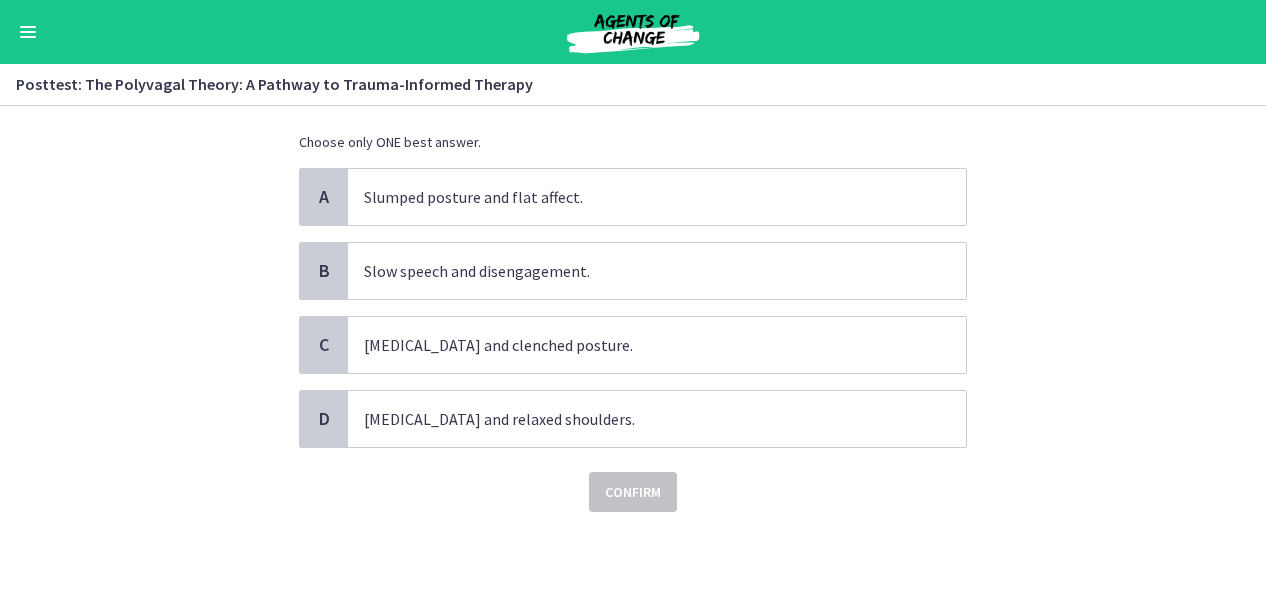scroll, scrollTop: 0, scrollLeft: 0, axis: both 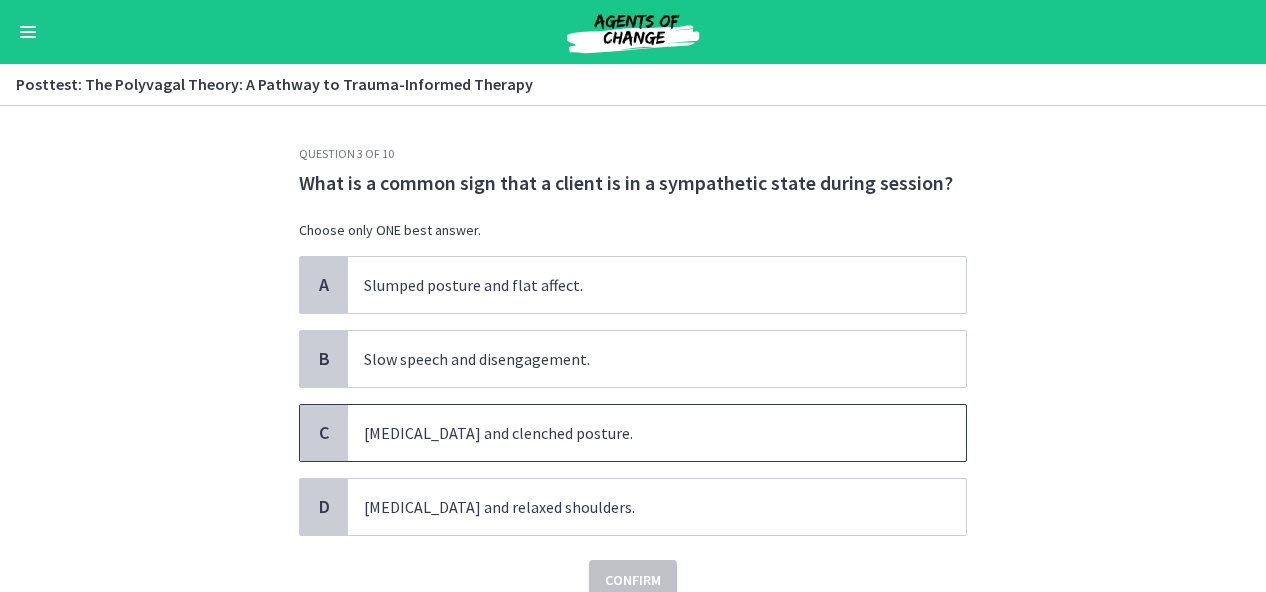 click on "[MEDICAL_DATA] and clenched posture." at bounding box center [657, 433] 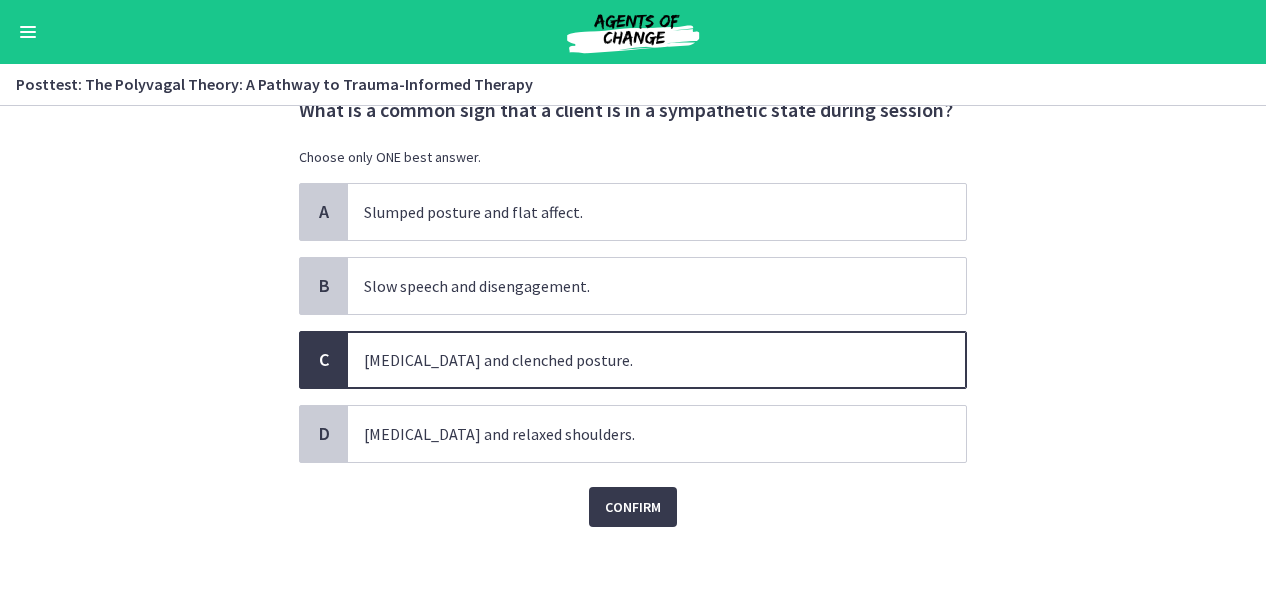 scroll, scrollTop: 85, scrollLeft: 0, axis: vertical 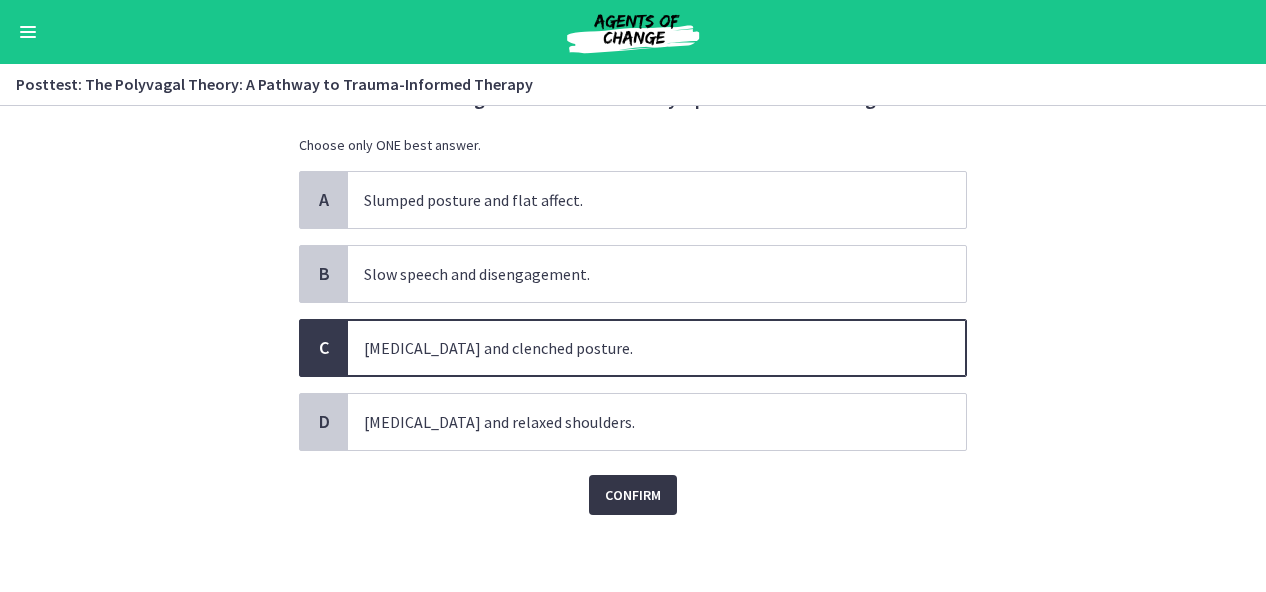 click on "Confirm" at bounding box center (633, 495) 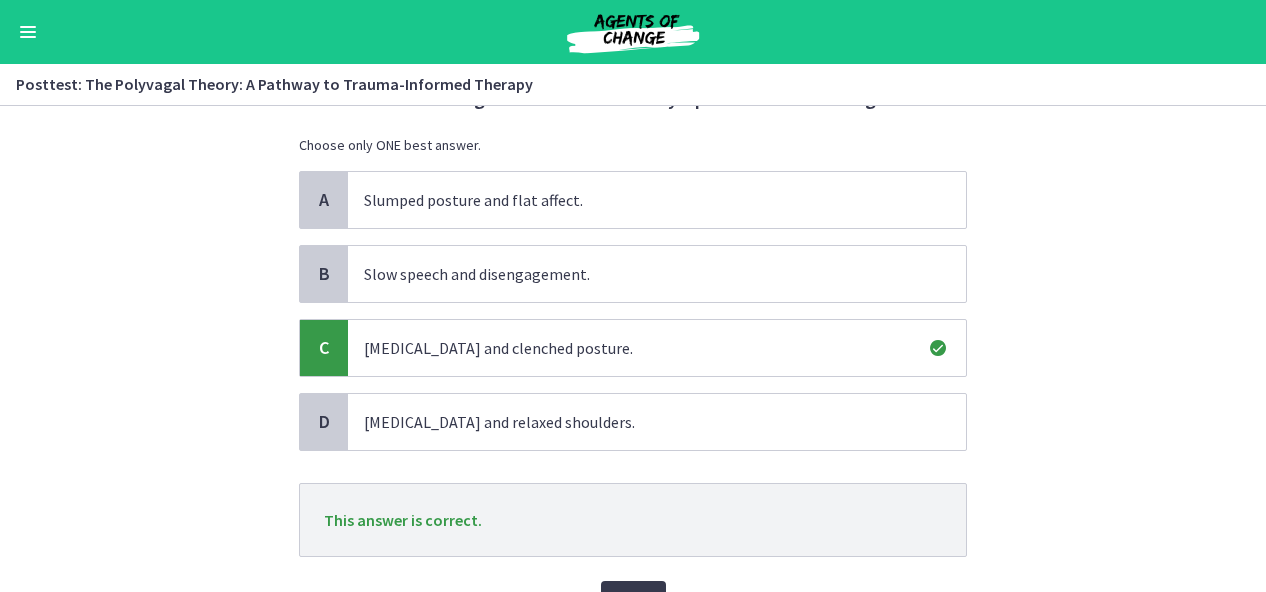 scroll, scrollTop: 190, scrollLeft: 0, axis: vertical 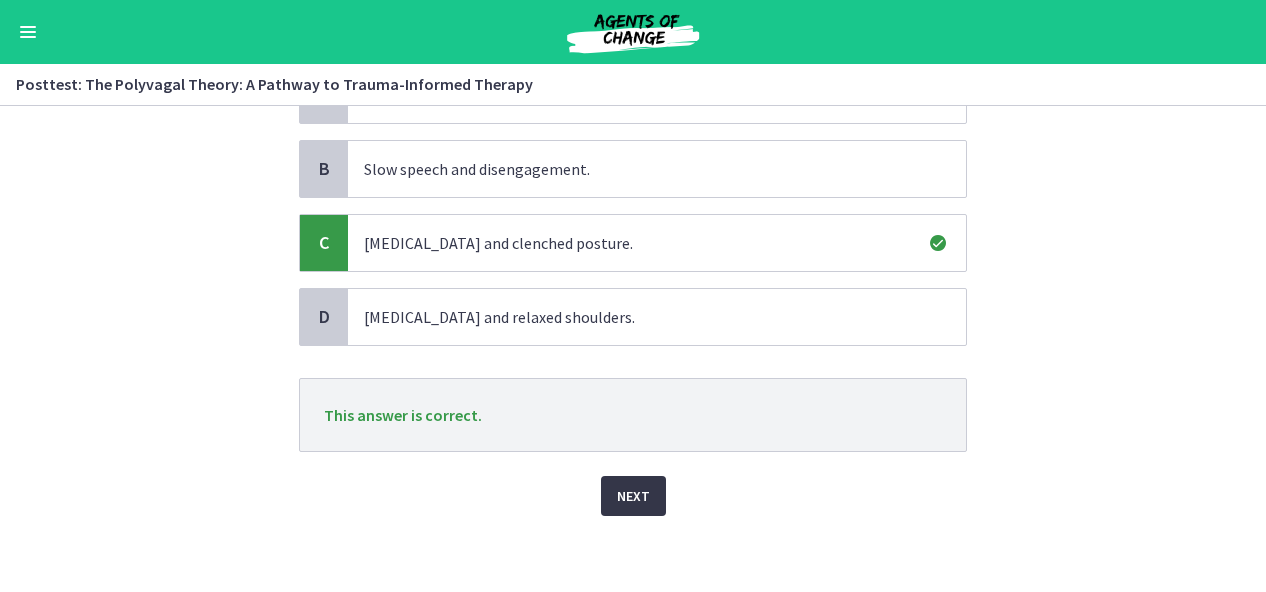 click on "Next" at bounding box center (633, 496) 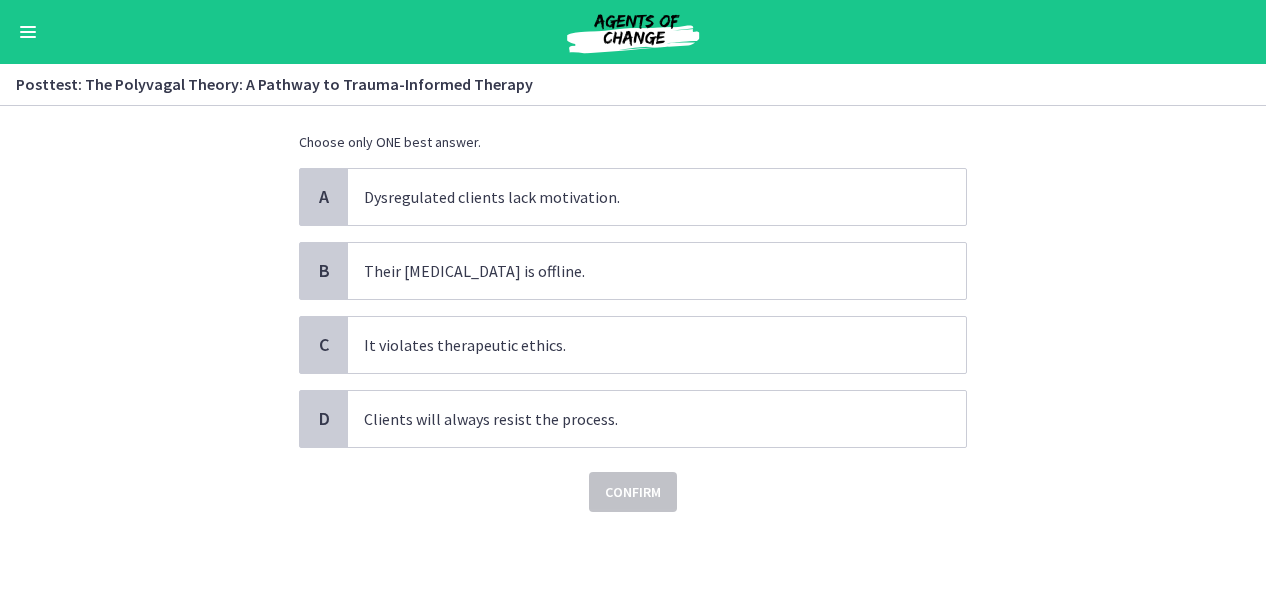 scroll, scrollTop: 0, scrollLeft: 0, axis: both 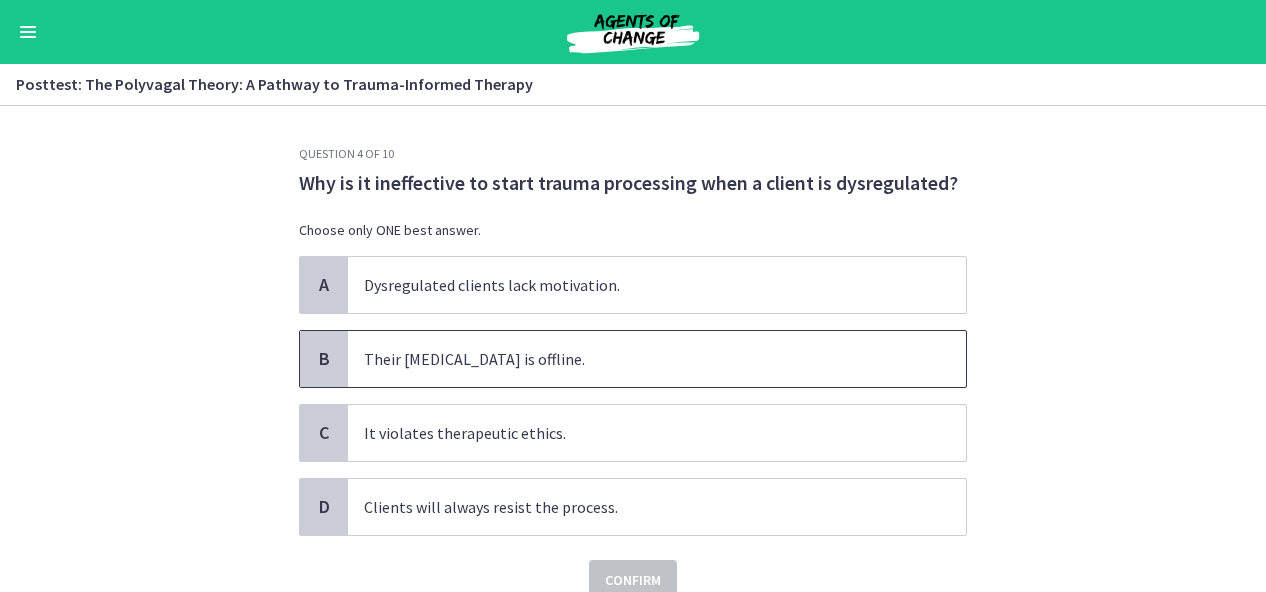 click on "Their [MEDICAL_DATA] is offline." at bounding box center [657, 359] 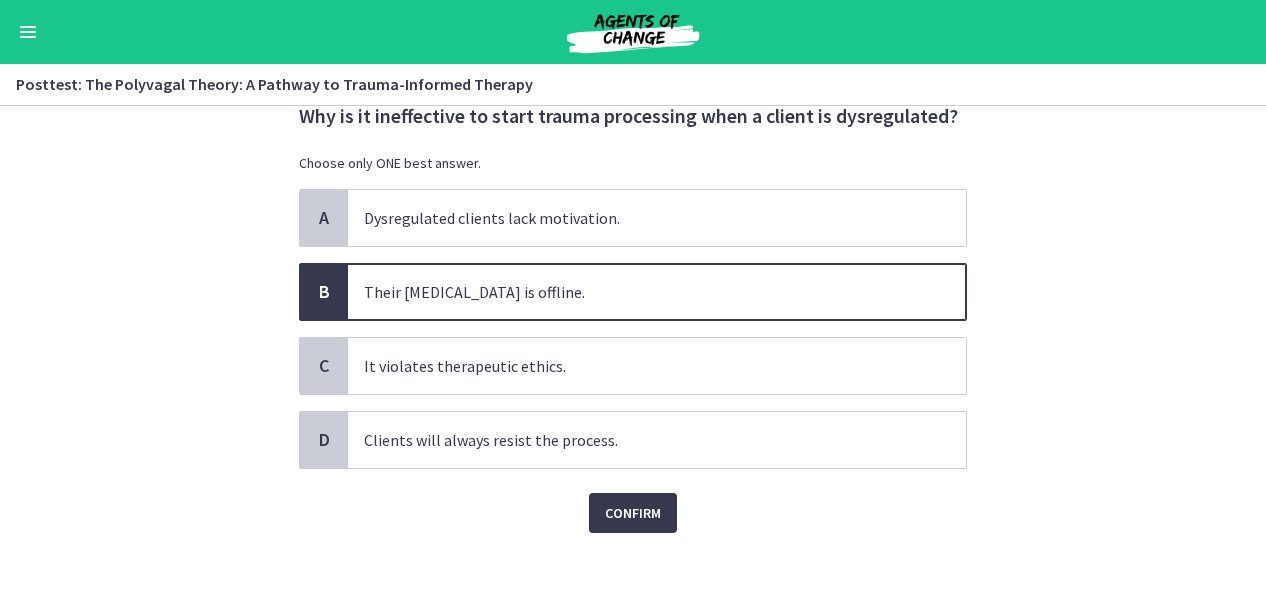 scroll, scrollTop: 85, scrollLeft: 0, axis: vertical 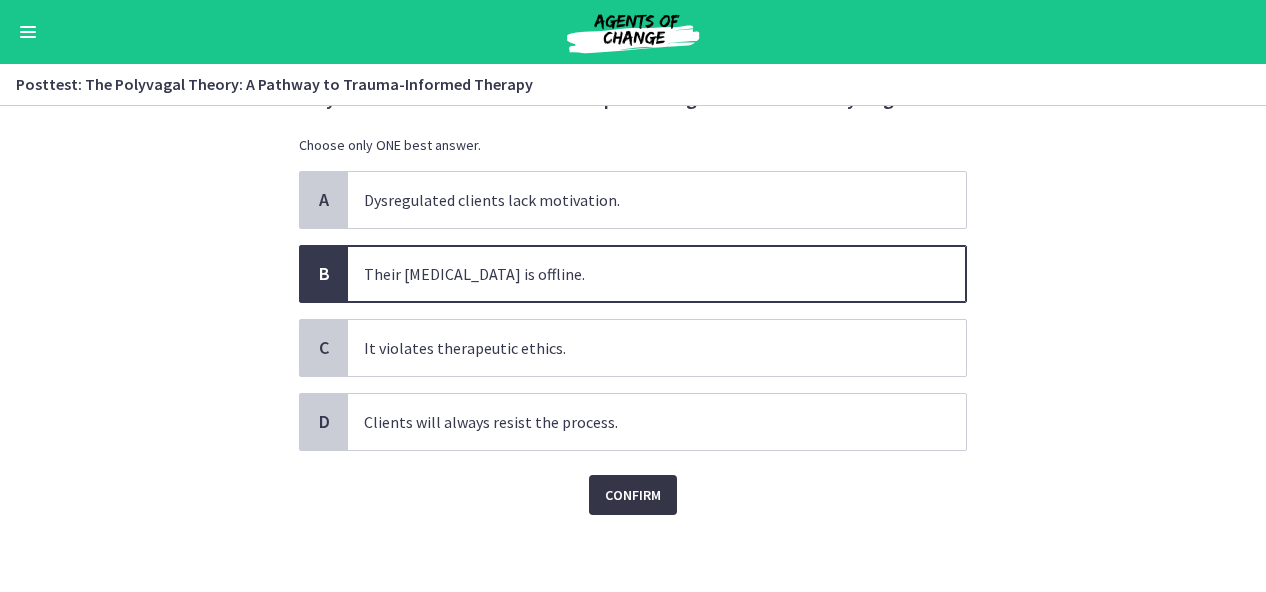 click on "Confirm" at bounding box center [633, 495] 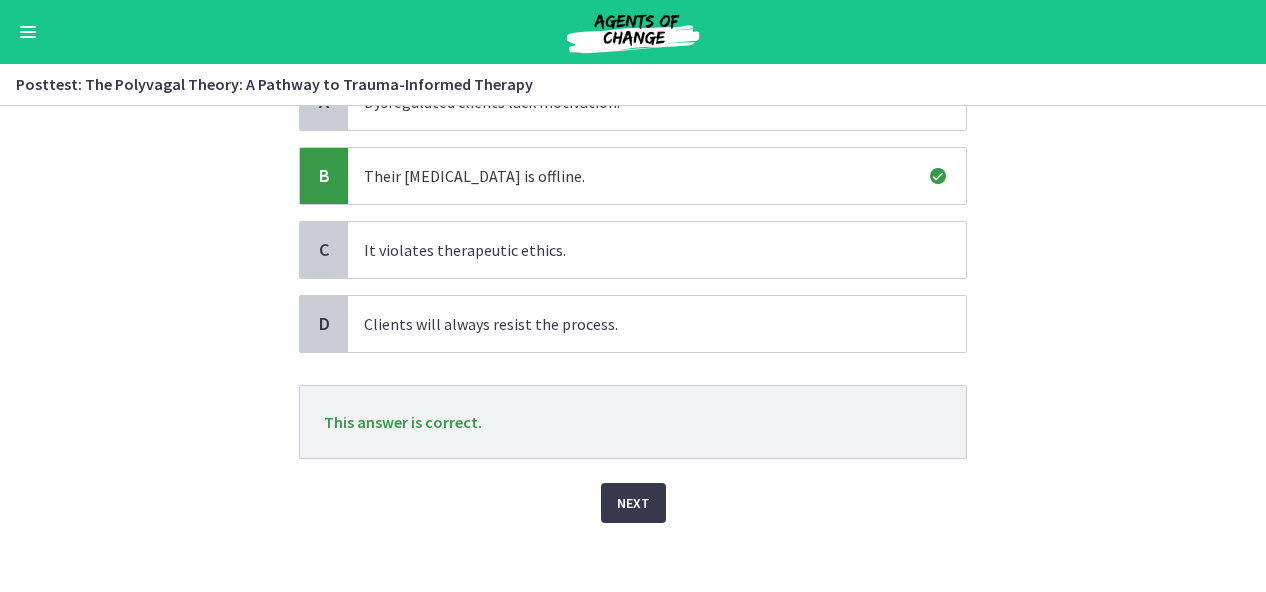 scroll, scrollTop: 190, scrollLeft: 0, axis: vertical 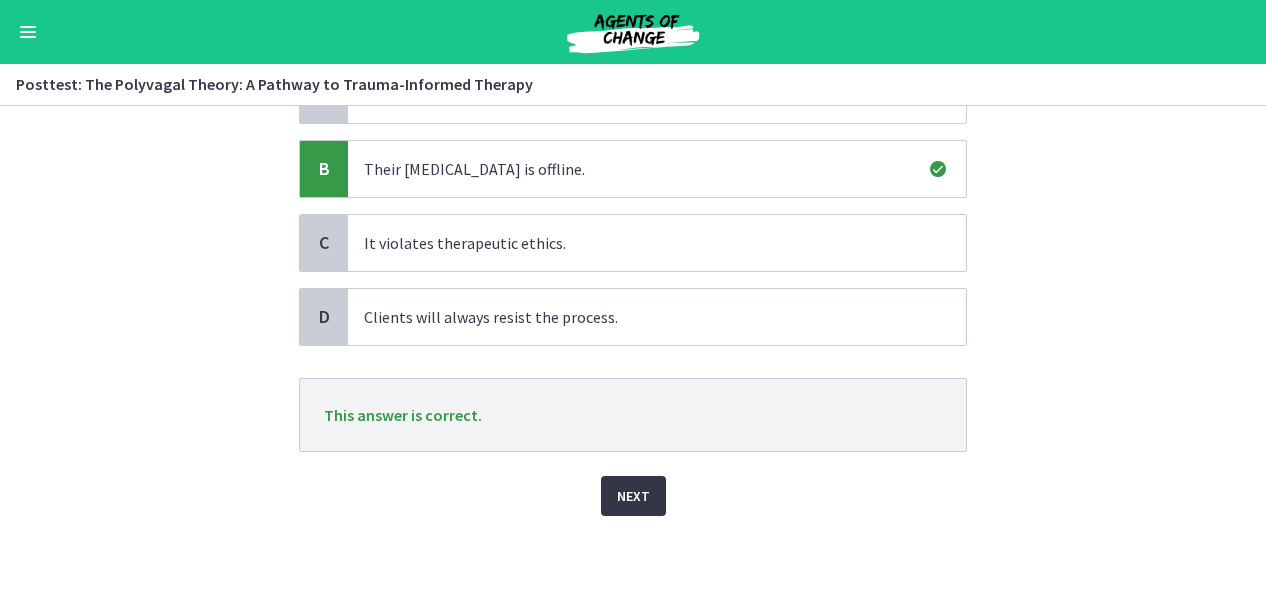 click on "Next" at bounding box center (633, 496) 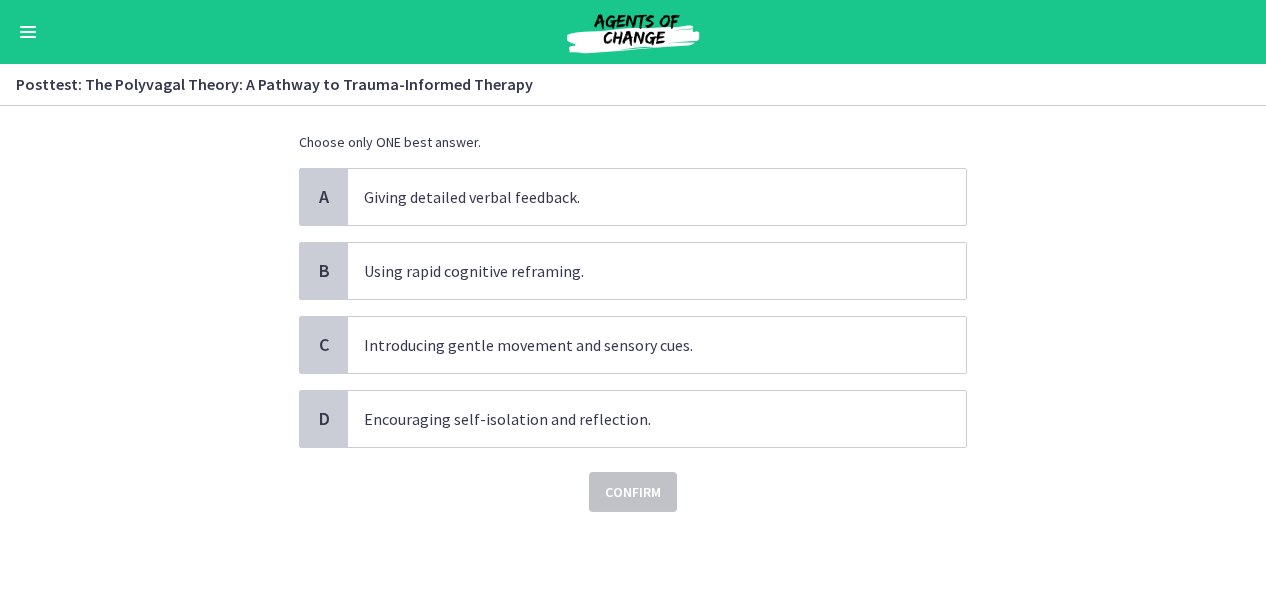 scroll, scrollTop: 0, scrollLeft: 0, axis: both 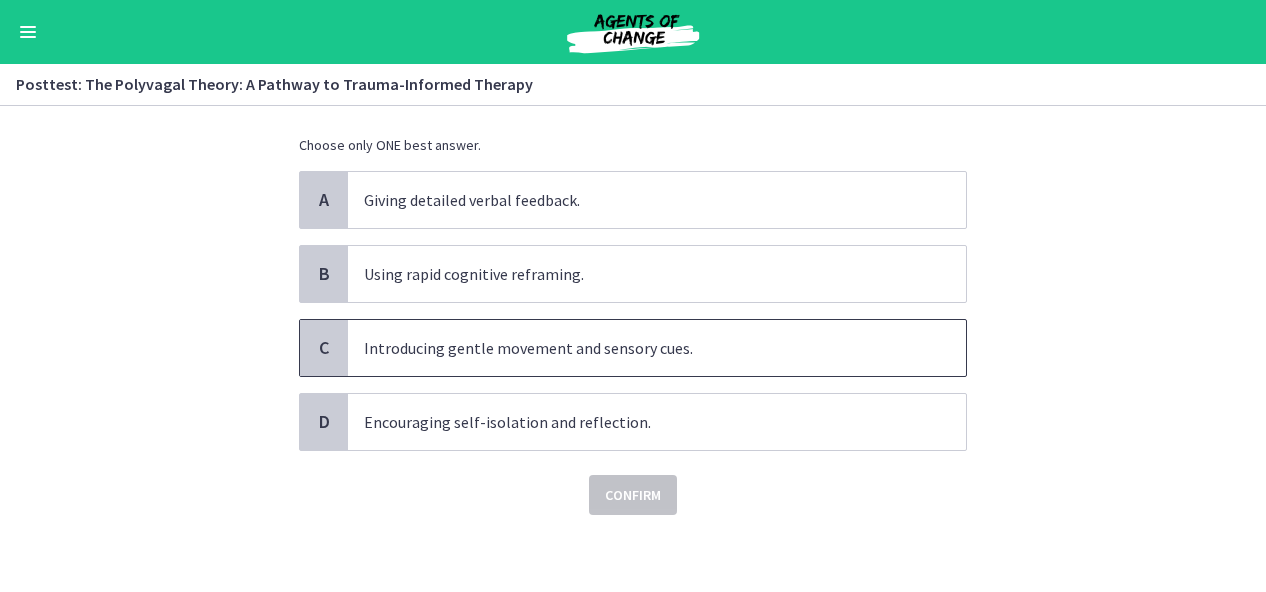 click on "Introducing gentle movement and sensory cues." at bounding box center [657, 348] 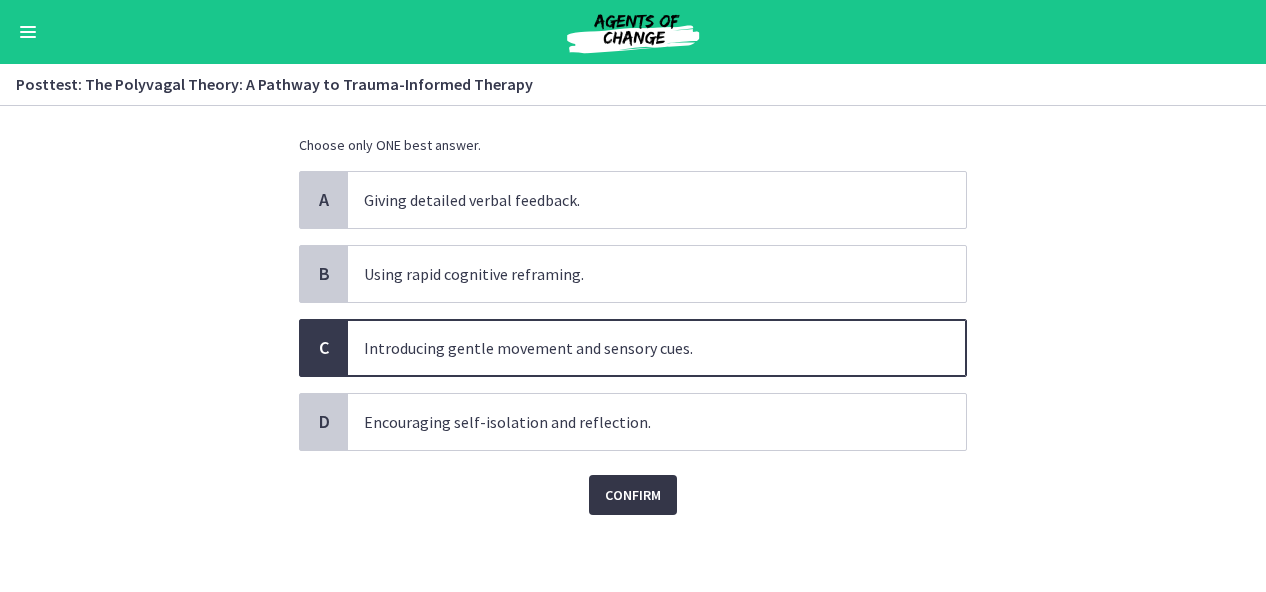 click on "Confirm" at bounding box center [633, 495] 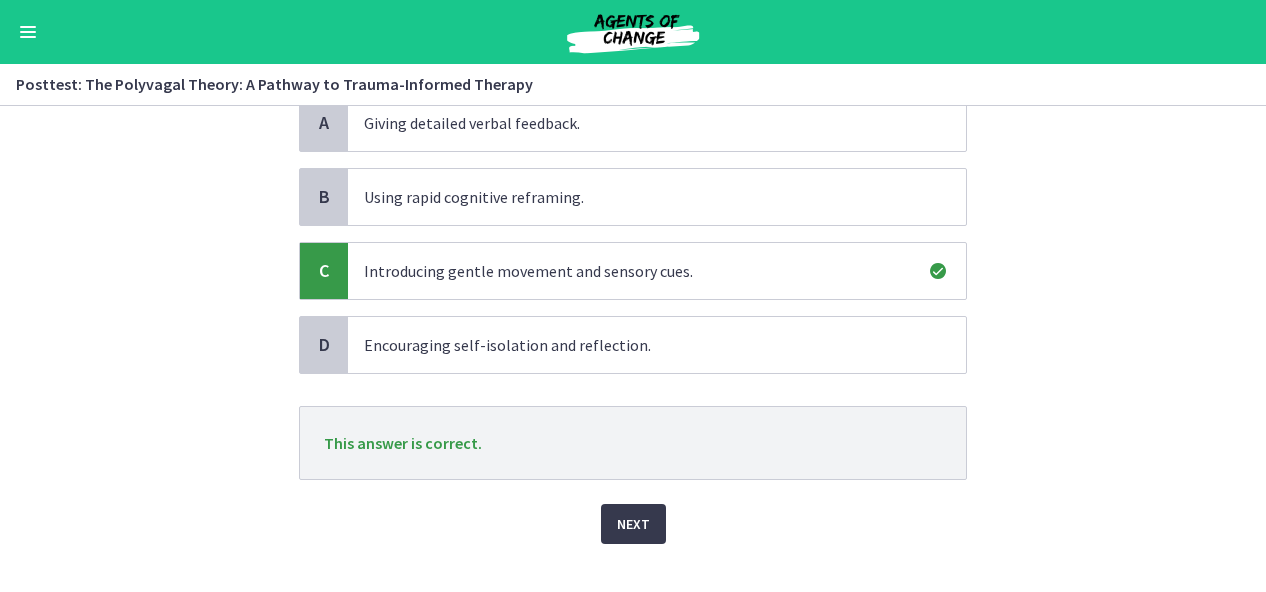 scroll, scrollTop: 216, scrollLeft: 0, axis: vertical 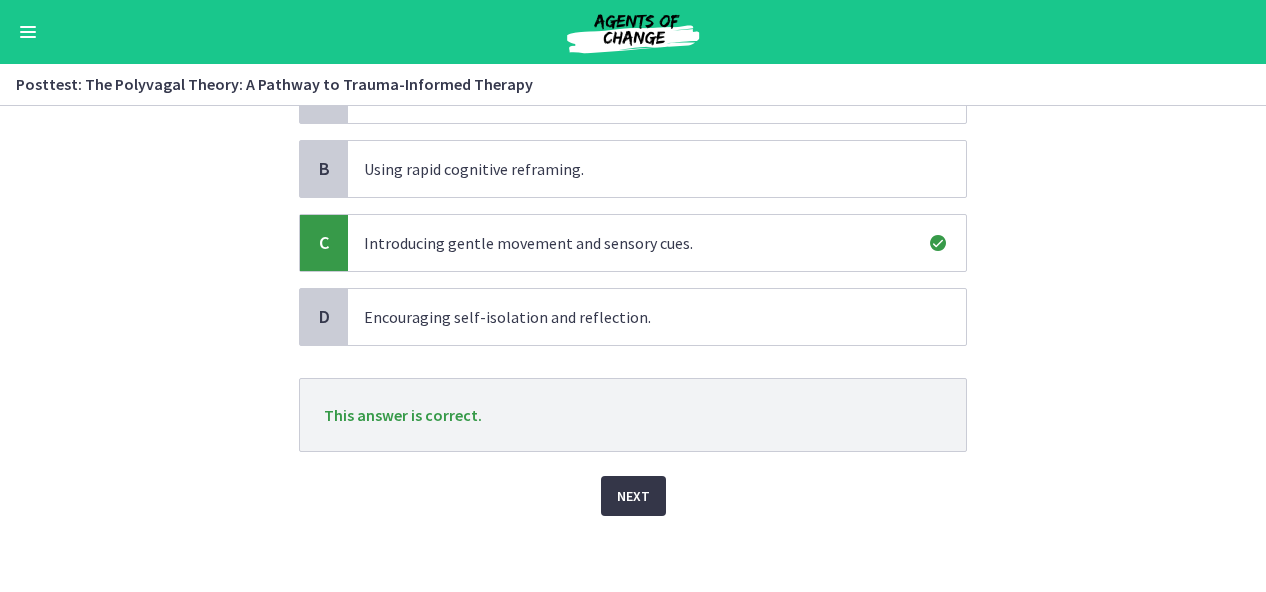 click on "Next" at bounding box center [633, 496] 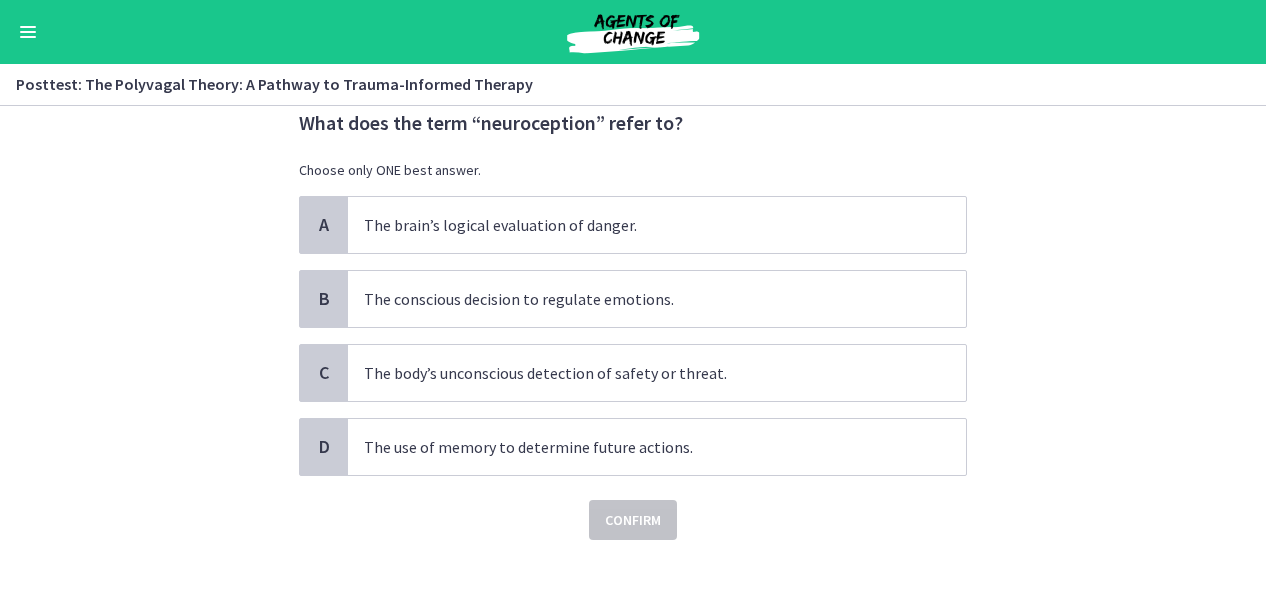 scroll, scrollTop: 59, scrollLeft: 0, axis: vertical 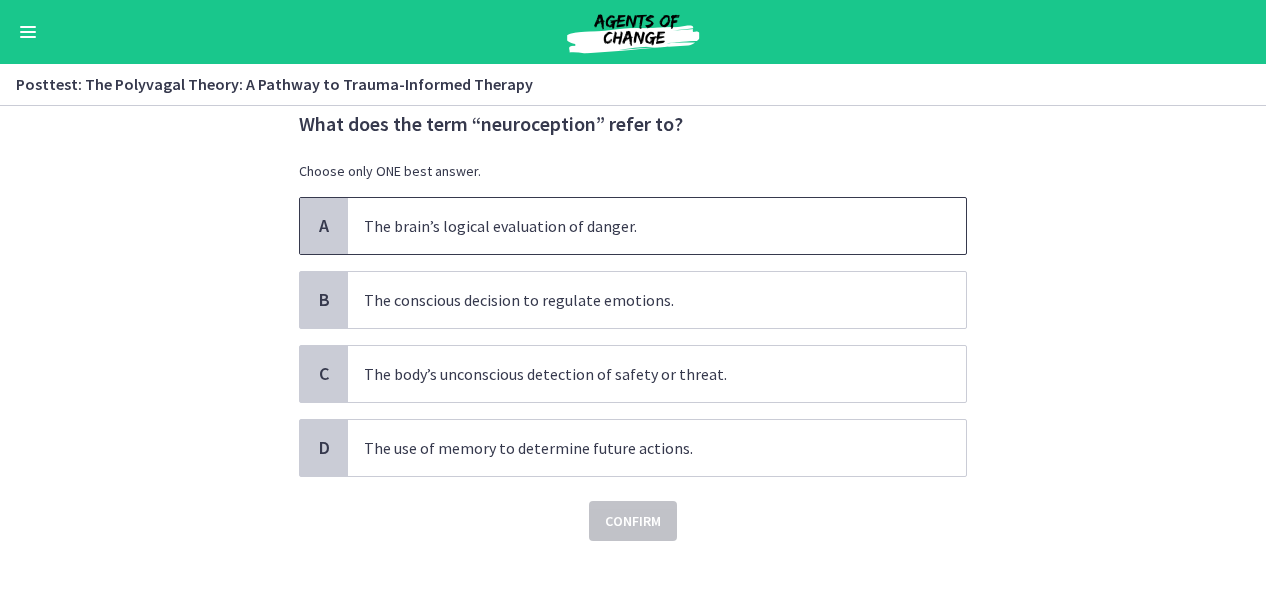 click on "The brain’s logical evaluation of danger." at bounding box center [657, 226] 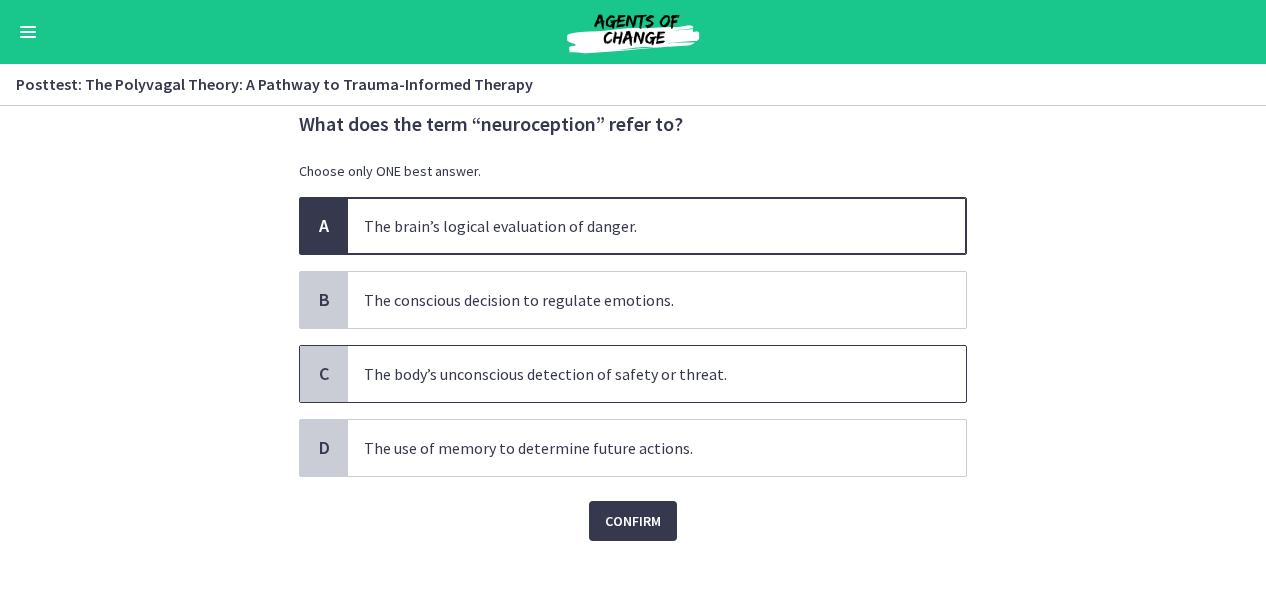 click on "The body’s unconscious detection of safety or threat." at bounding box center [657, 374] 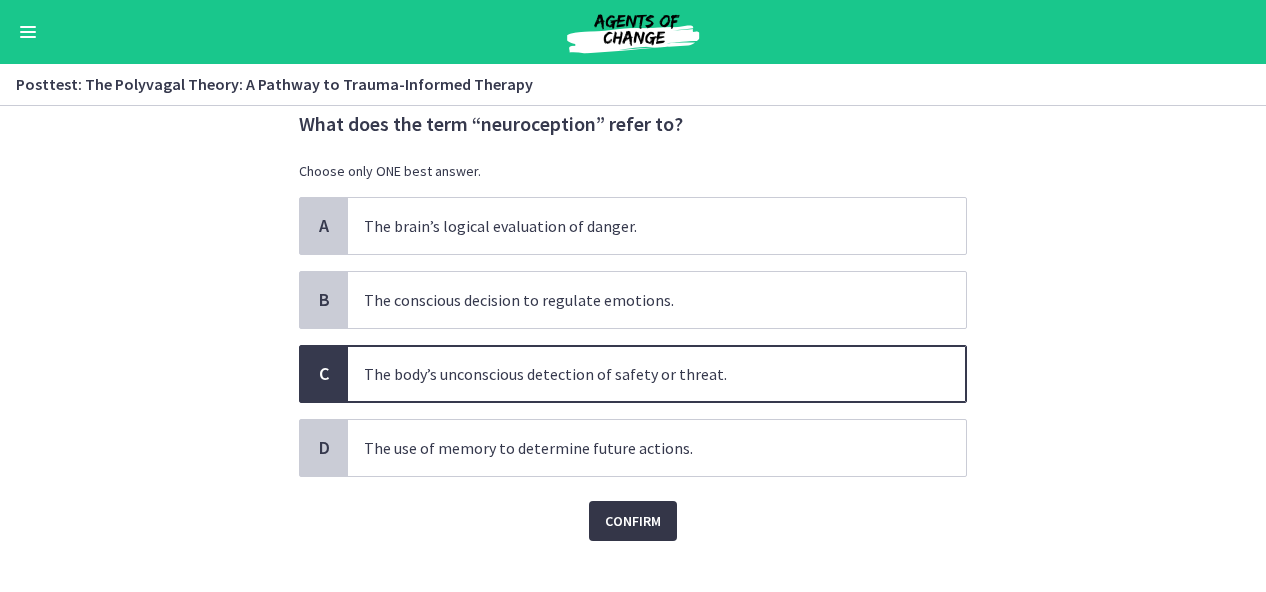 click on "Confirm" at bounding box center (633, 521) 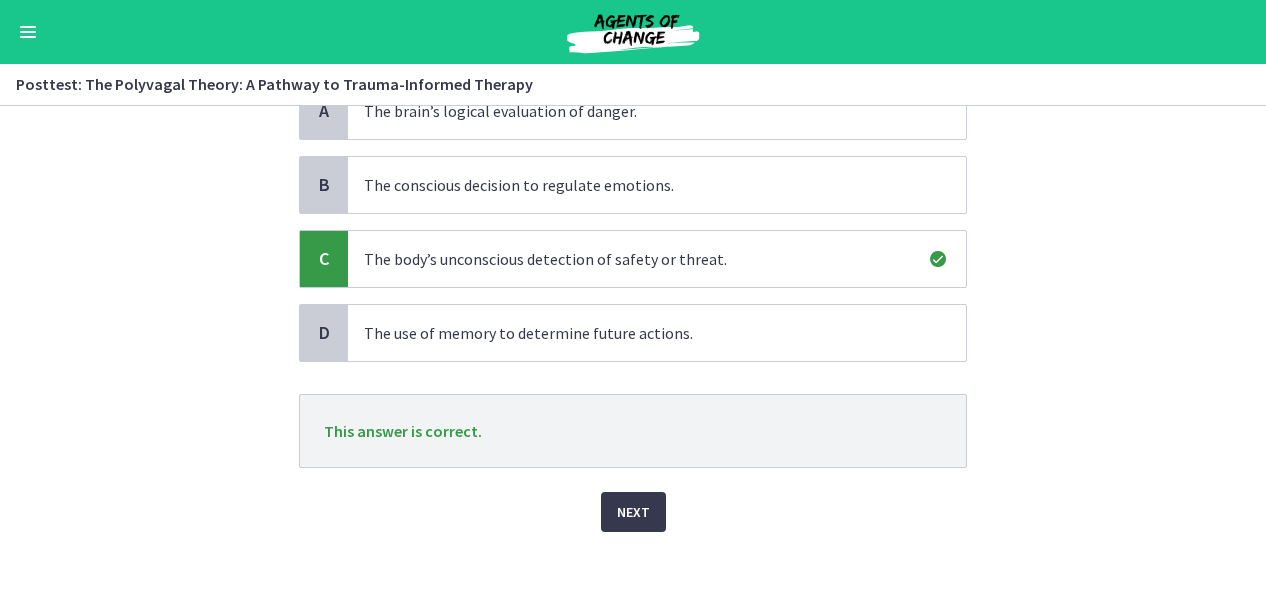 scroll, scrollTop: 190, scrollLeft: 0, axis: vertical 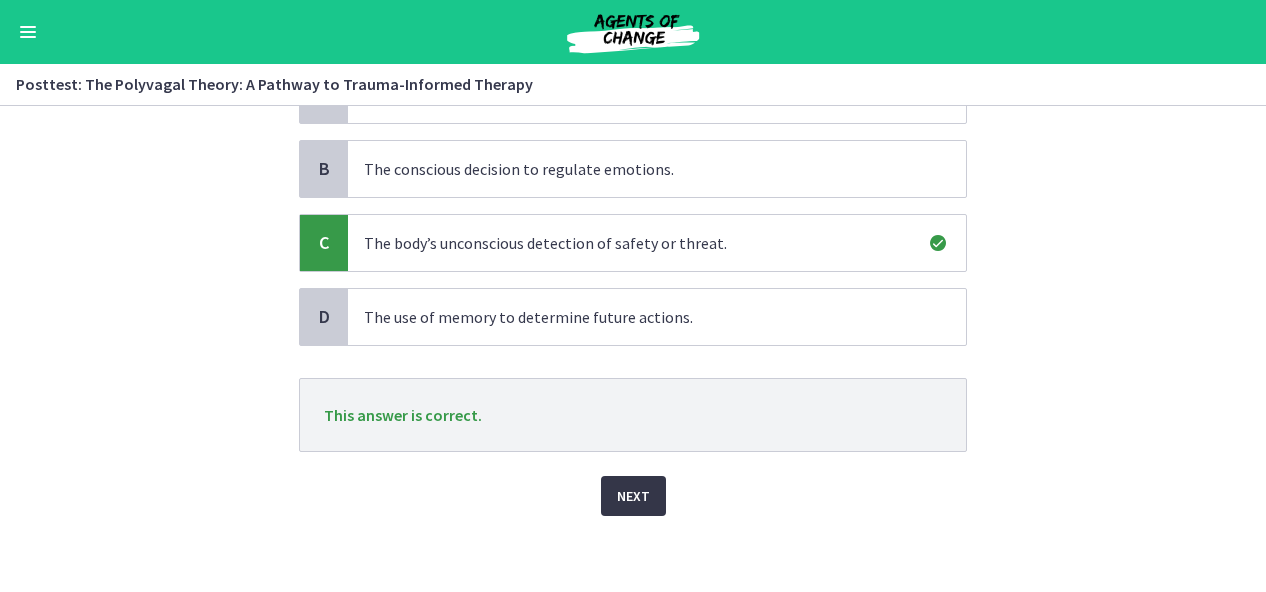 click on "Next" at bounding box center (633, 496) 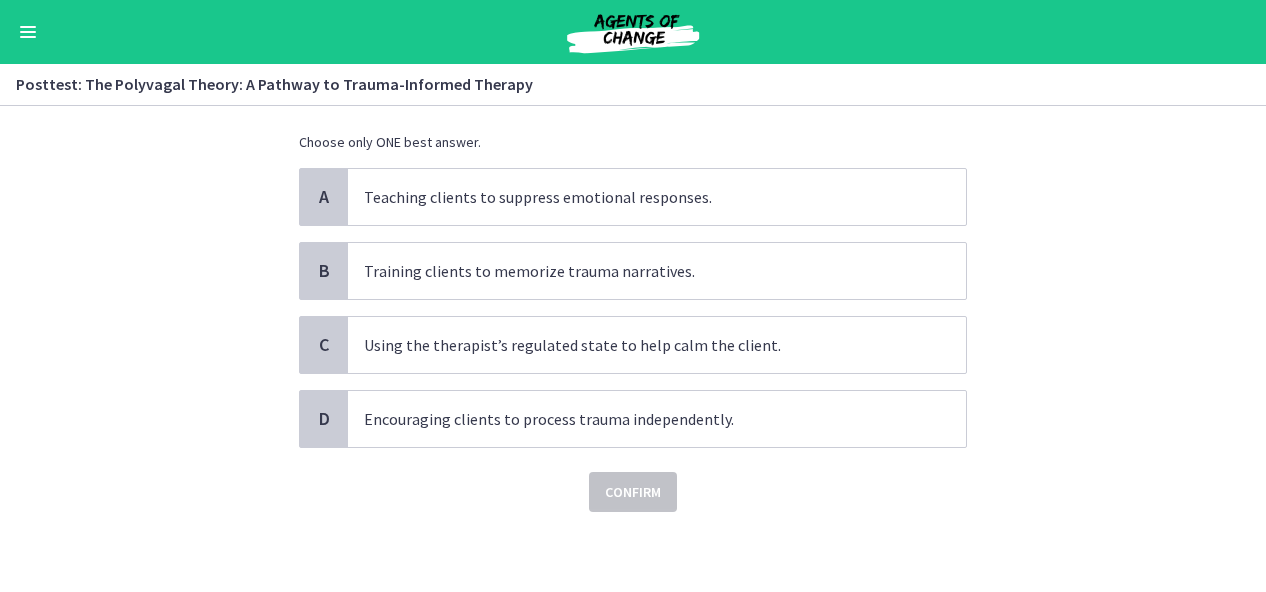scroll, scrollTop: 0, scrollLeft: 0, axis: both 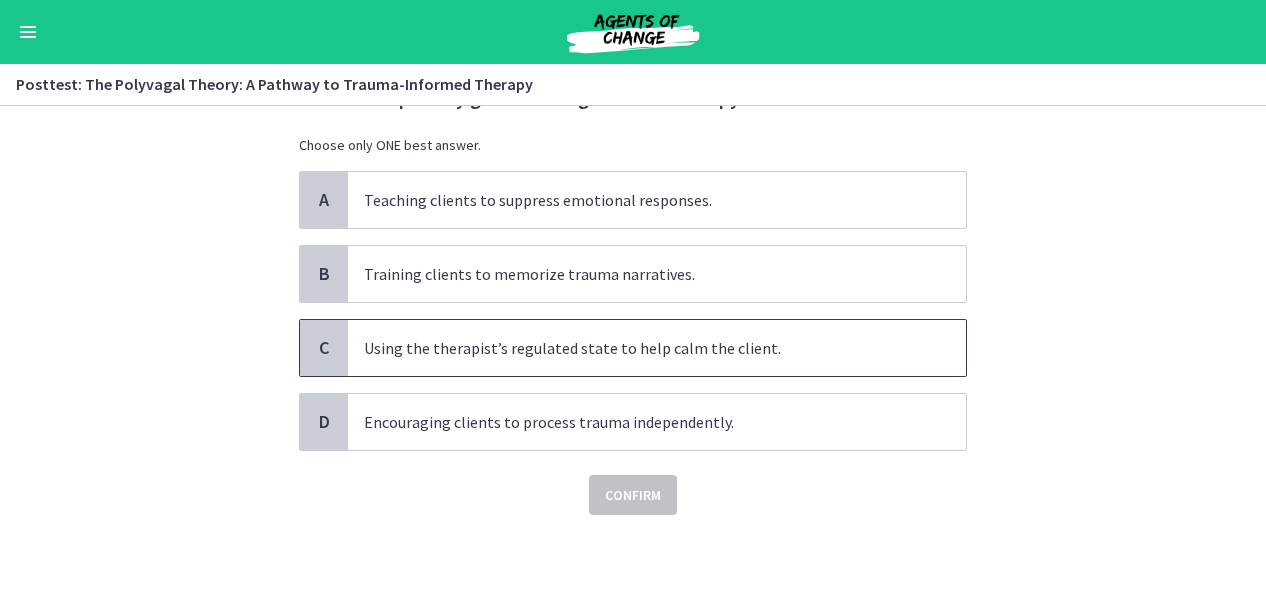 click on "Using the therapist’s regulated state to help calm the client." at bounding box center (657, 348) 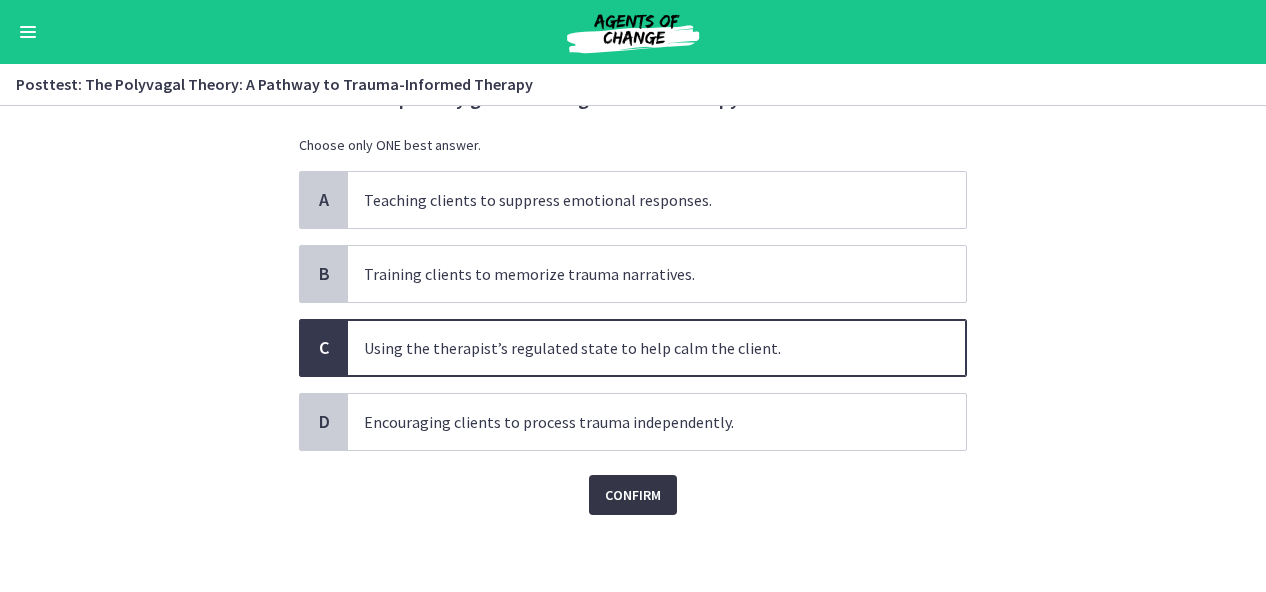 click on "Confirm" at bounding box center (633, 495) 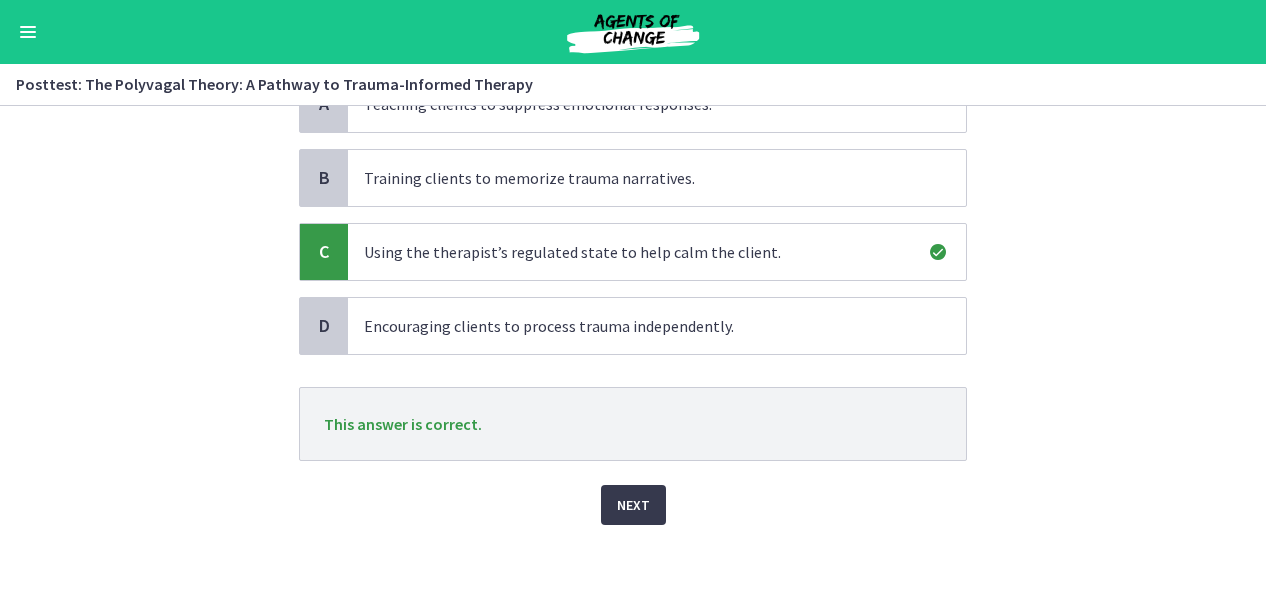 scroll, scrollTop: 190, scrollLeft: 0, axis: vertical 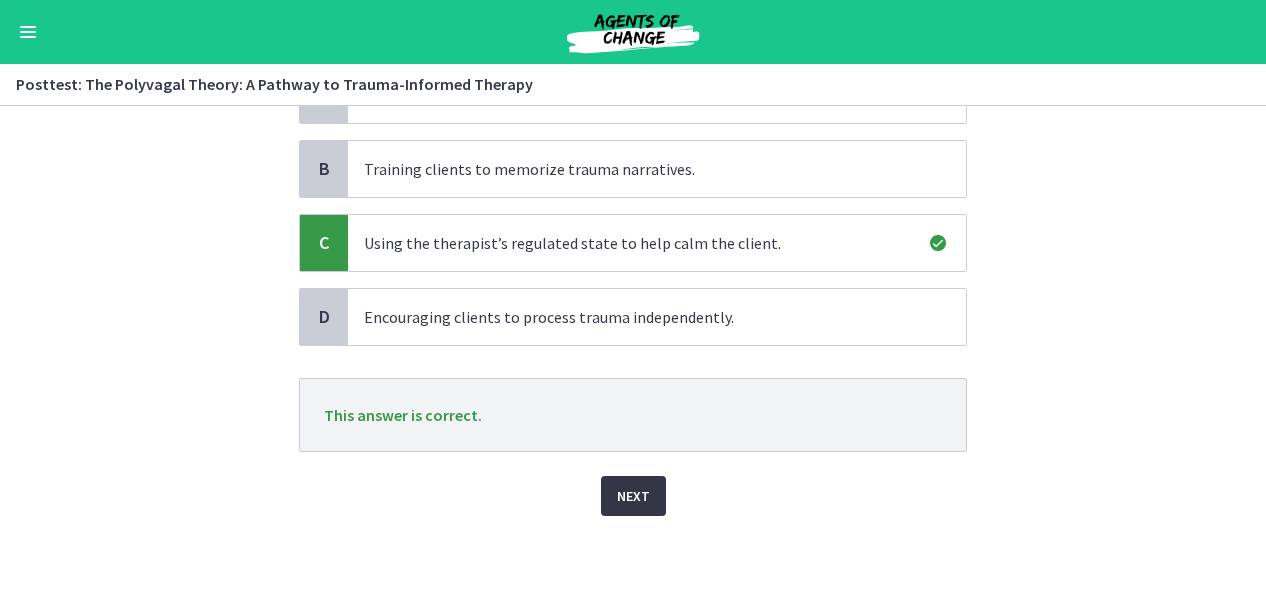click on "Next" at bounding box center [633, 496] 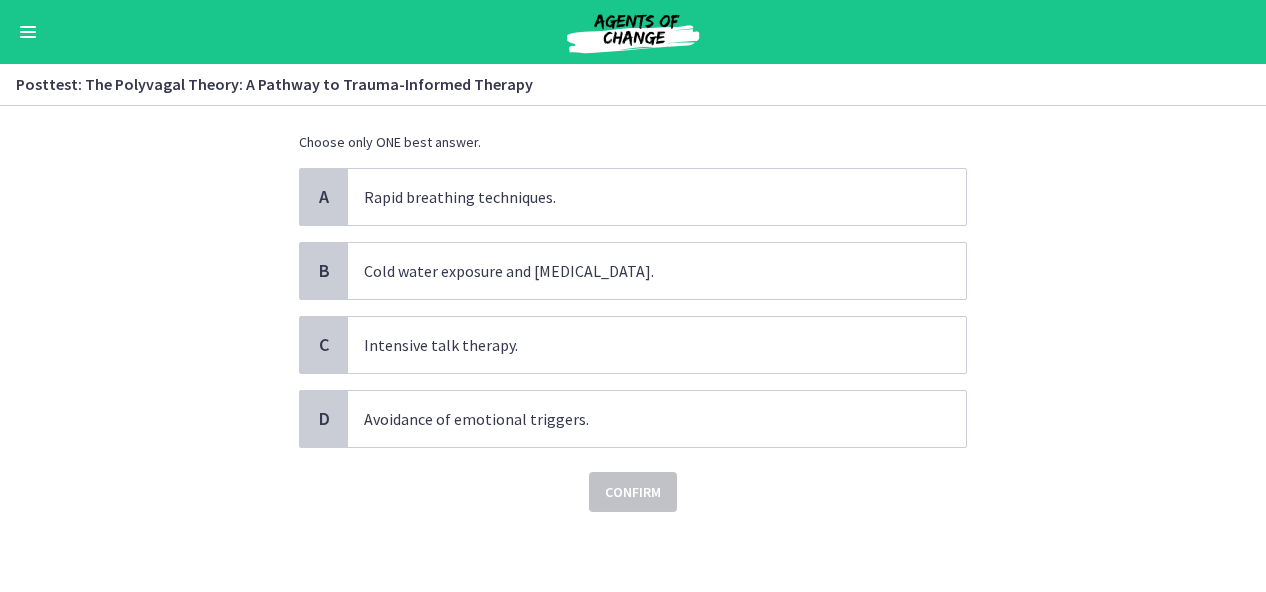 scroll, scrollTop: 0, scrollLeft: 0, axis: both 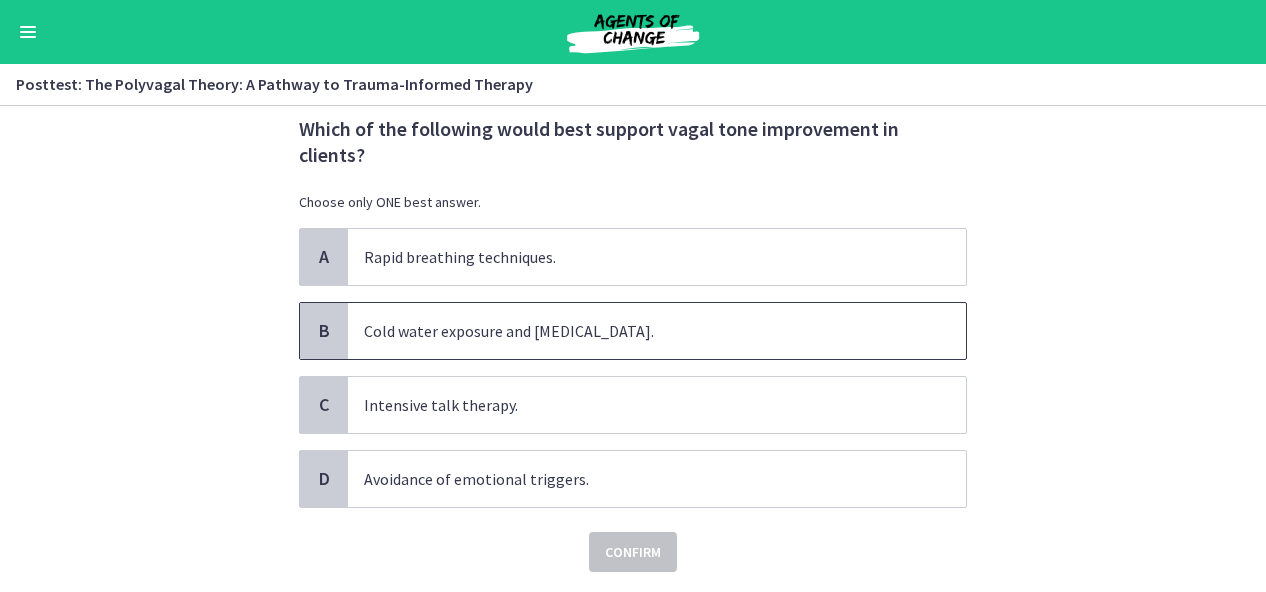 click on "Cold water exposure and [MEDICAL_DATA]." at bounding box center (657, 331) 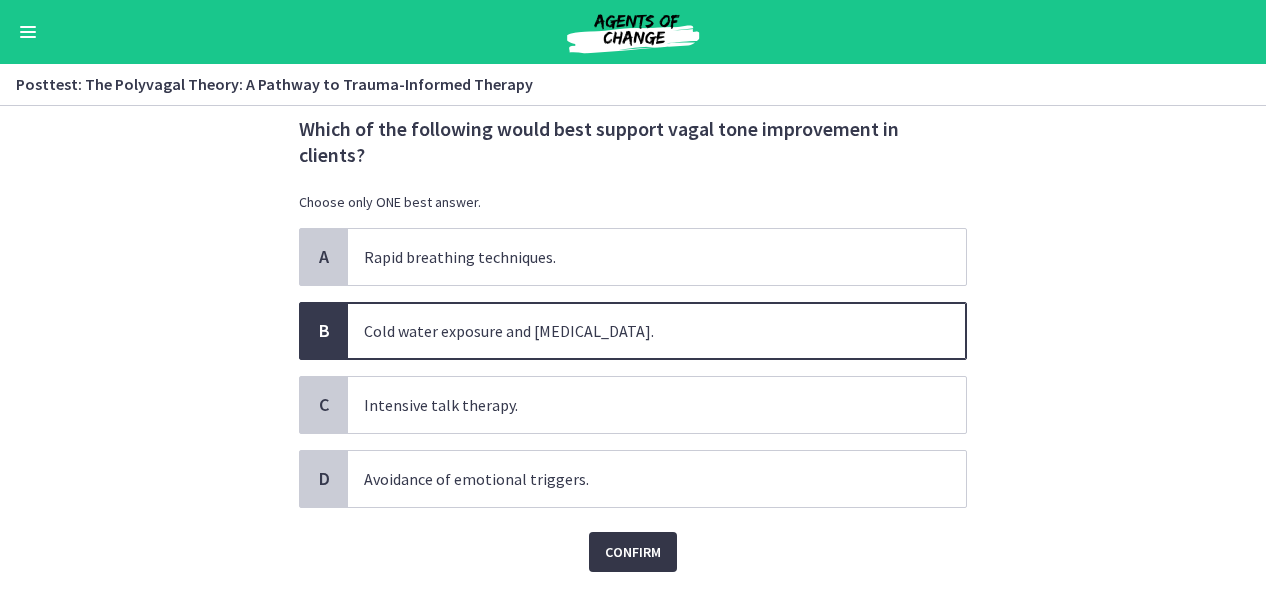 click on "Confirm" at bounding box center [633, 552] 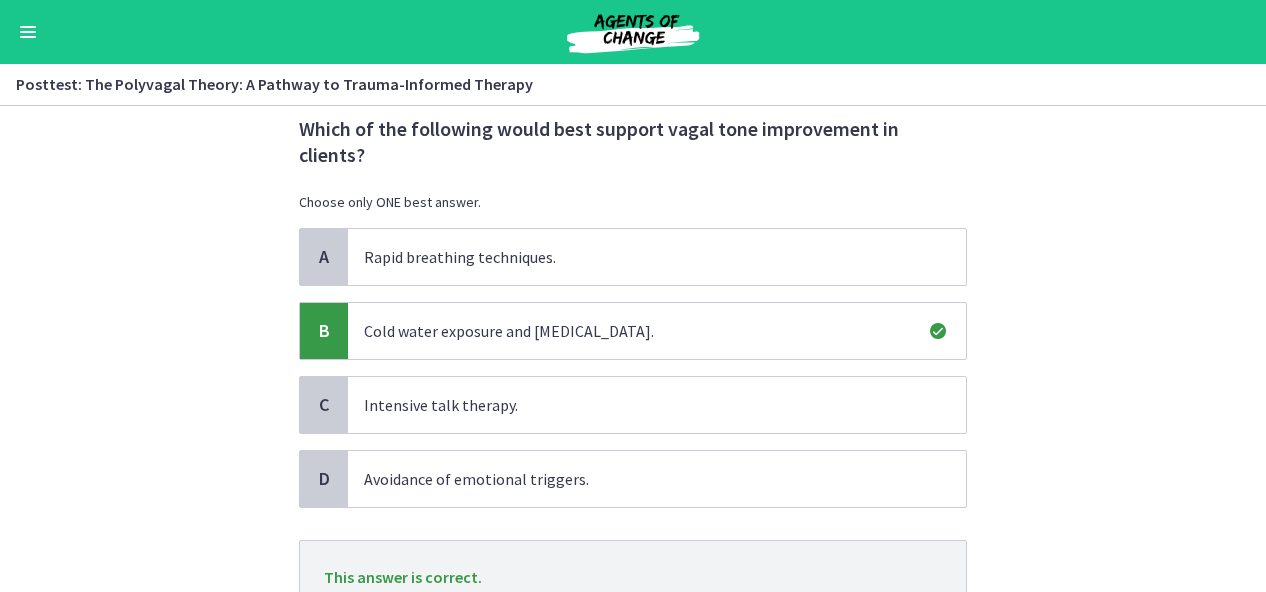 scroll, scrollTop: 190, scrollLeft: 0, axis: vertical 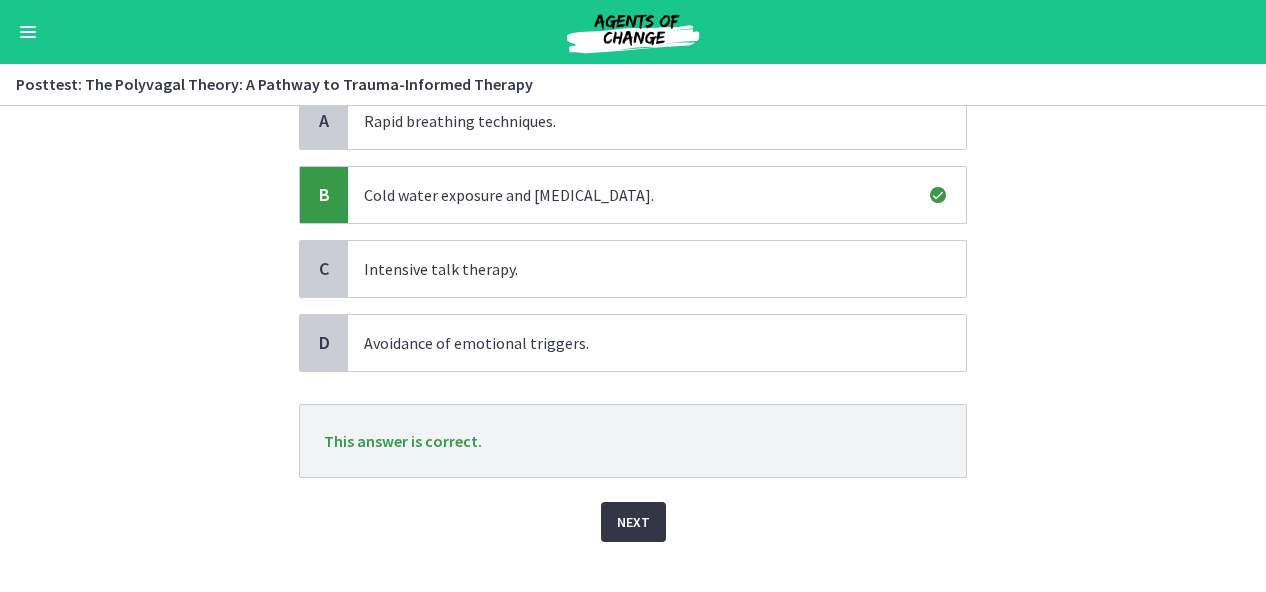 click on "Next" at bounding box center [633, 522] 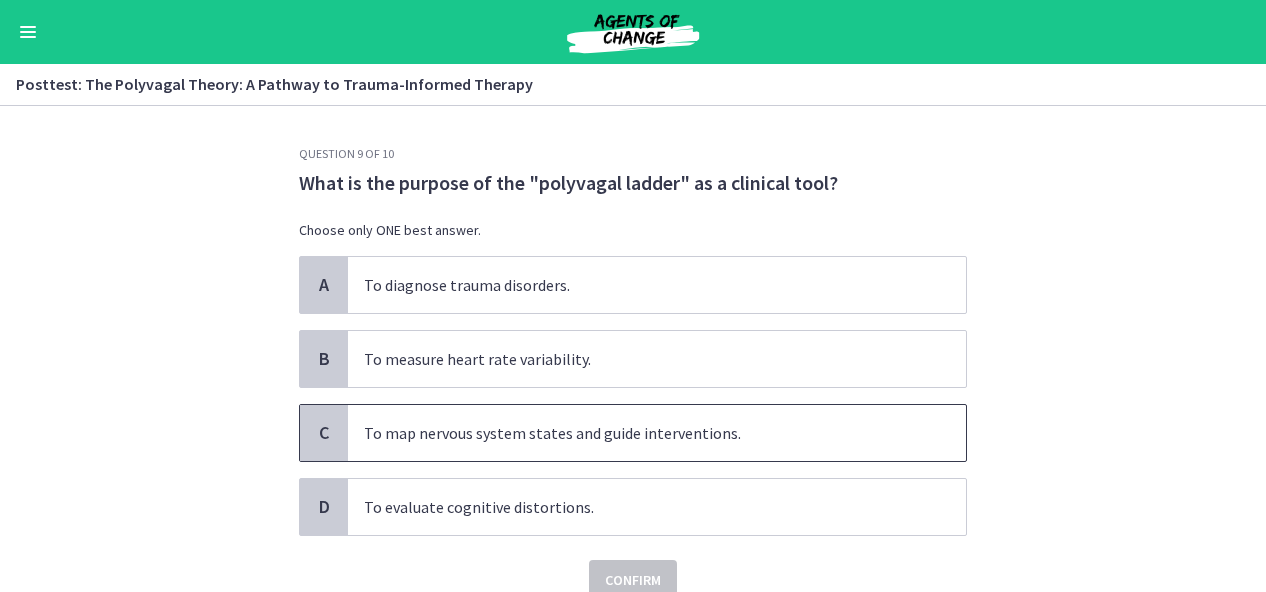 click on "To map nervous system states and guide interventions." at bounding box center (657, 433) 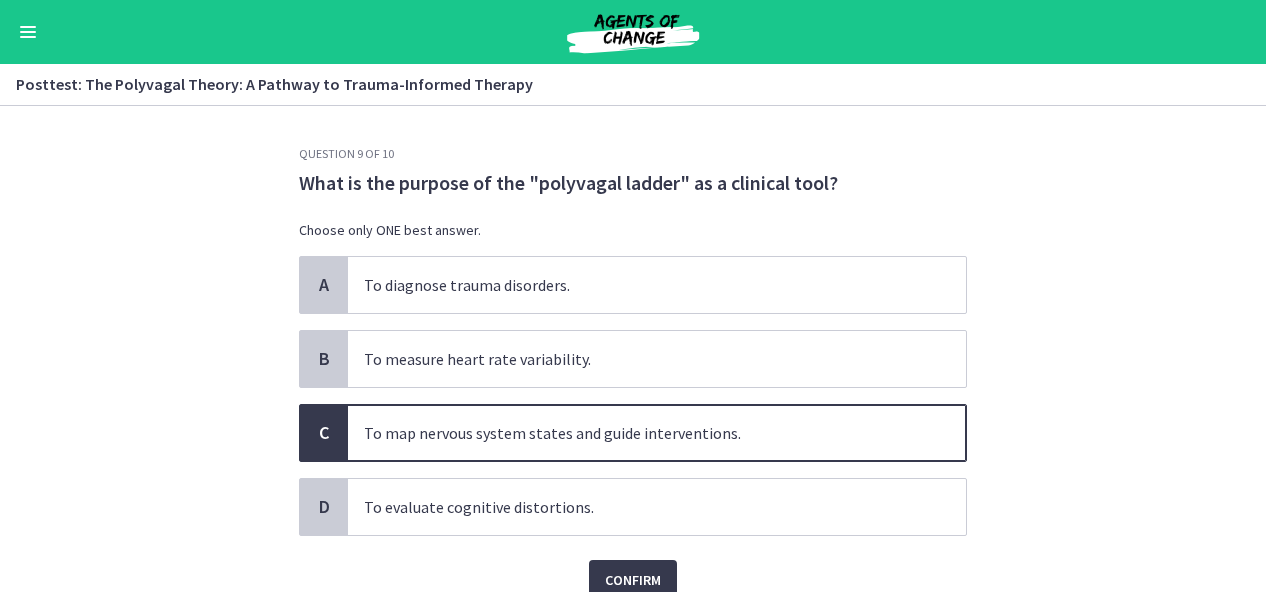 scroll, scrollTop: 85, scrollLeft: 0, axis: vertical 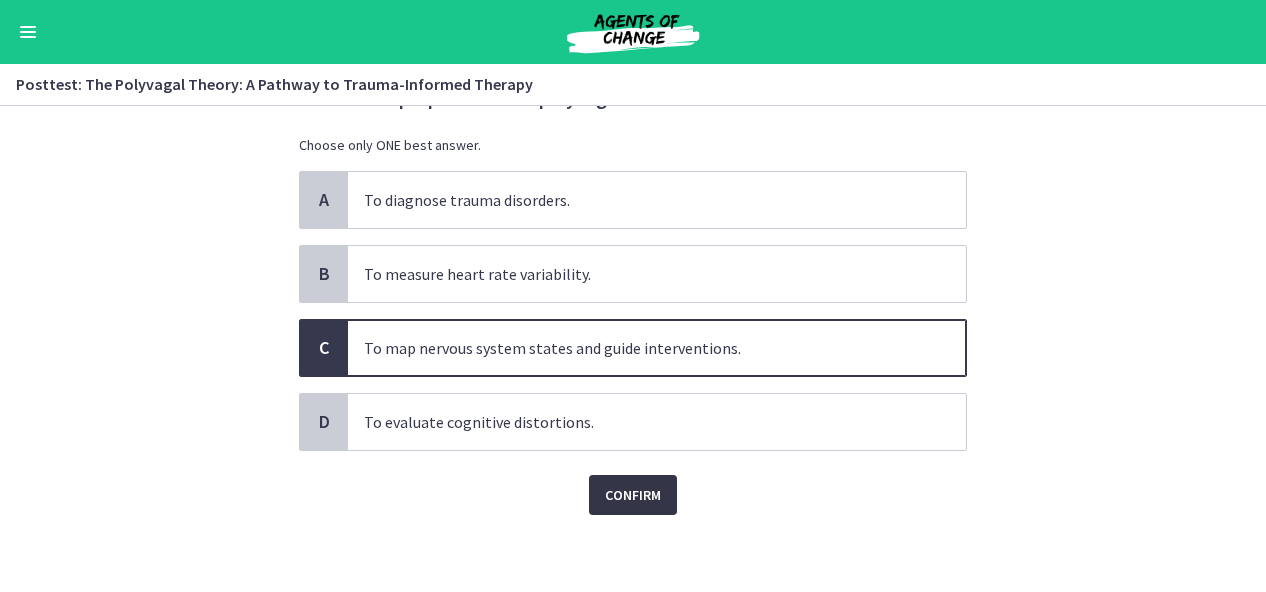 click on "Confirm" at bounding box center (633, 495) 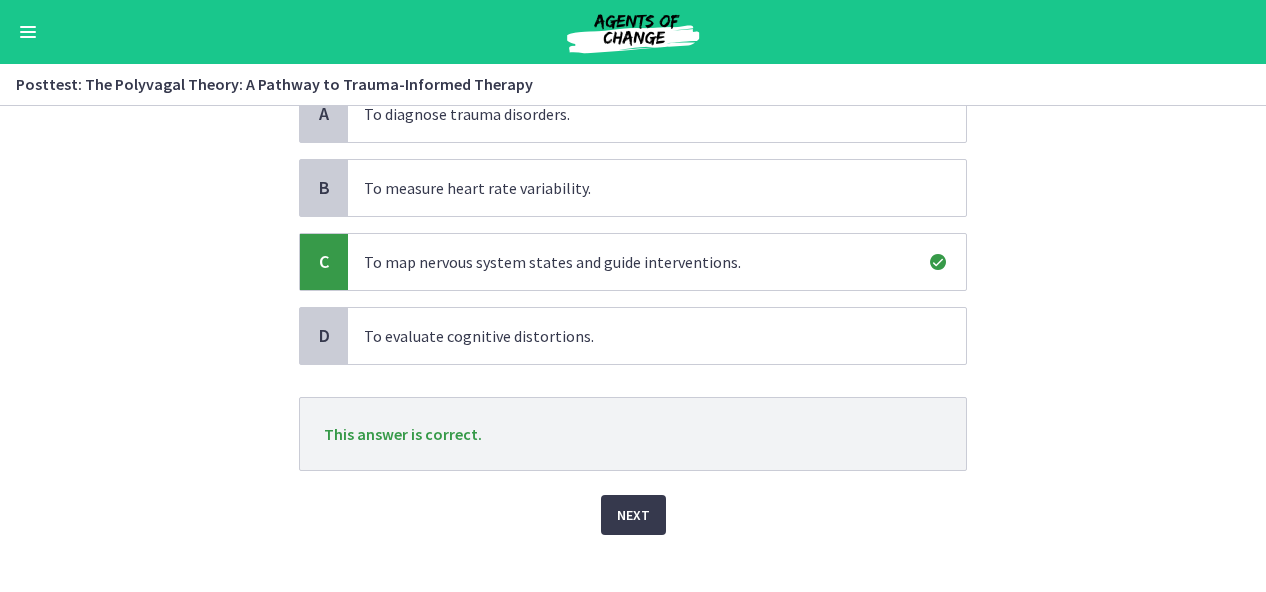 scroll, scrollTop: 190, scrollLeft: 0, axis: vertical 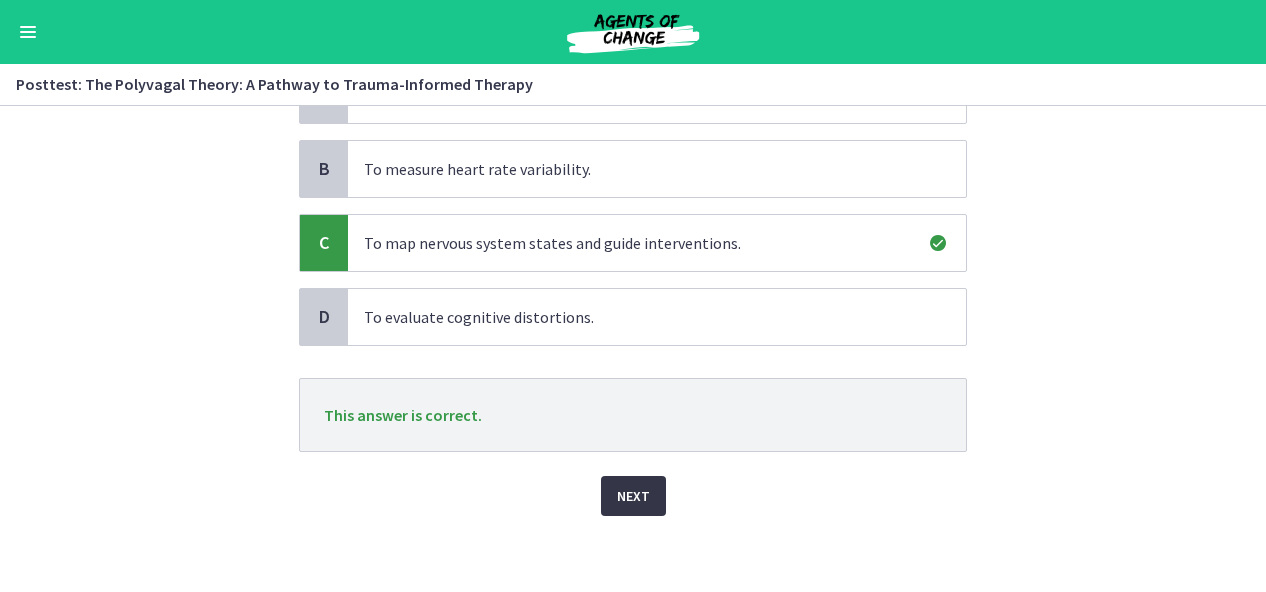 click on "Next" at bounding box center [633, 496] 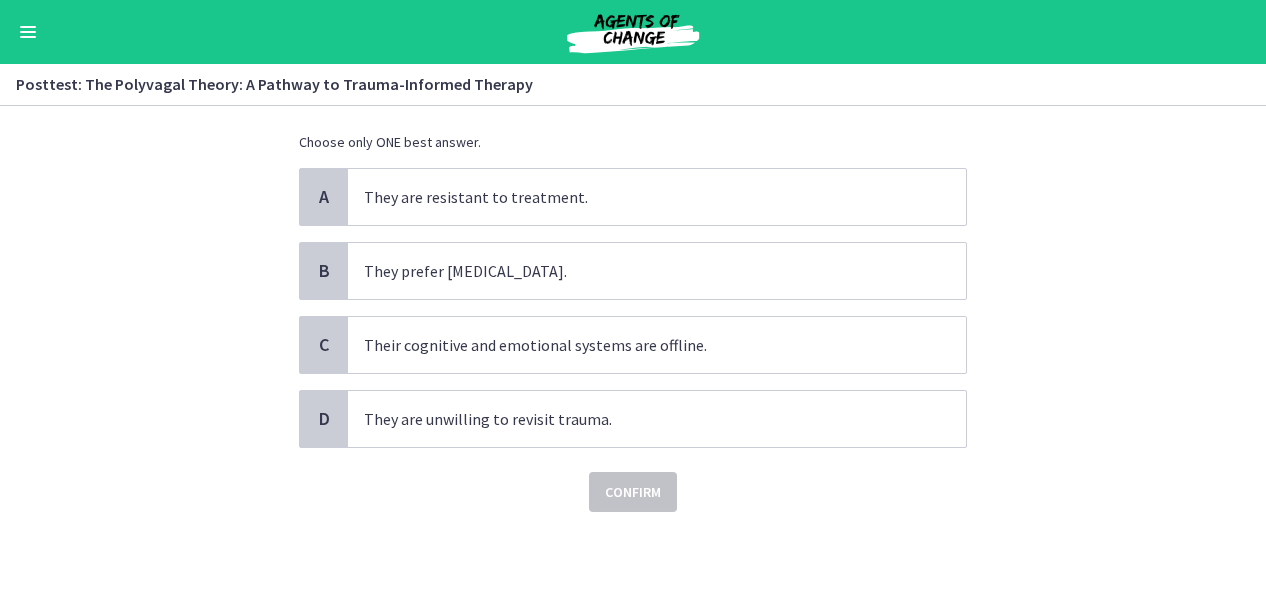 scroll, scrollTop: 0, scrollLeft: 0, axis: both 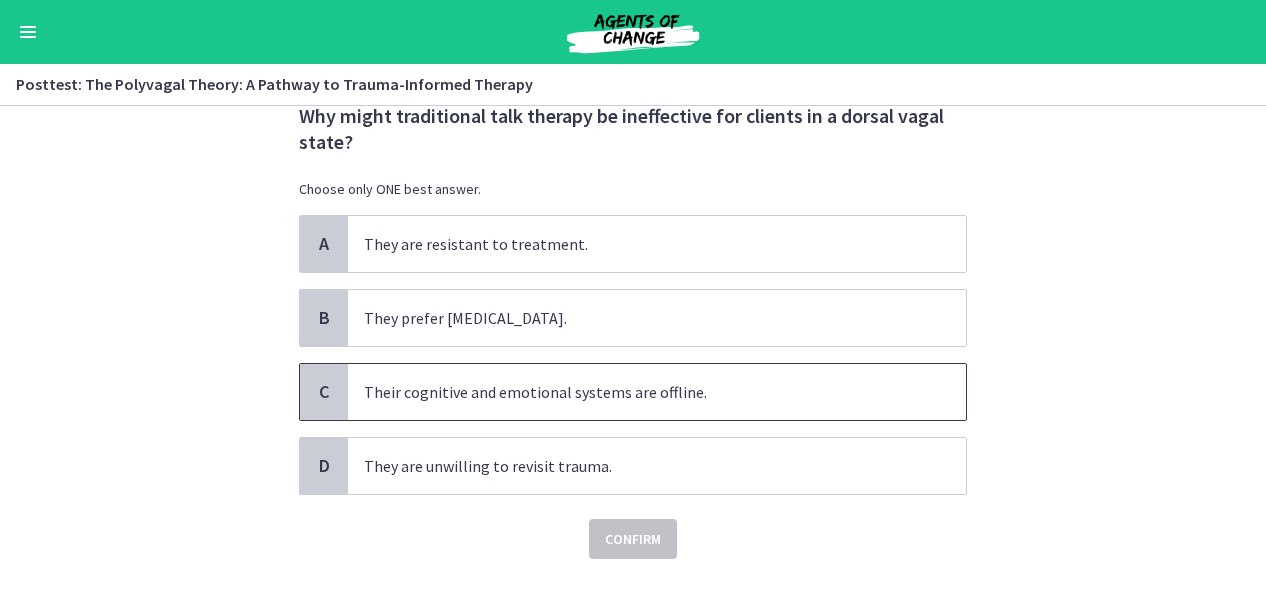 click on "Their cognitive and emotional systems are offline." at bounding box center (657, 392) 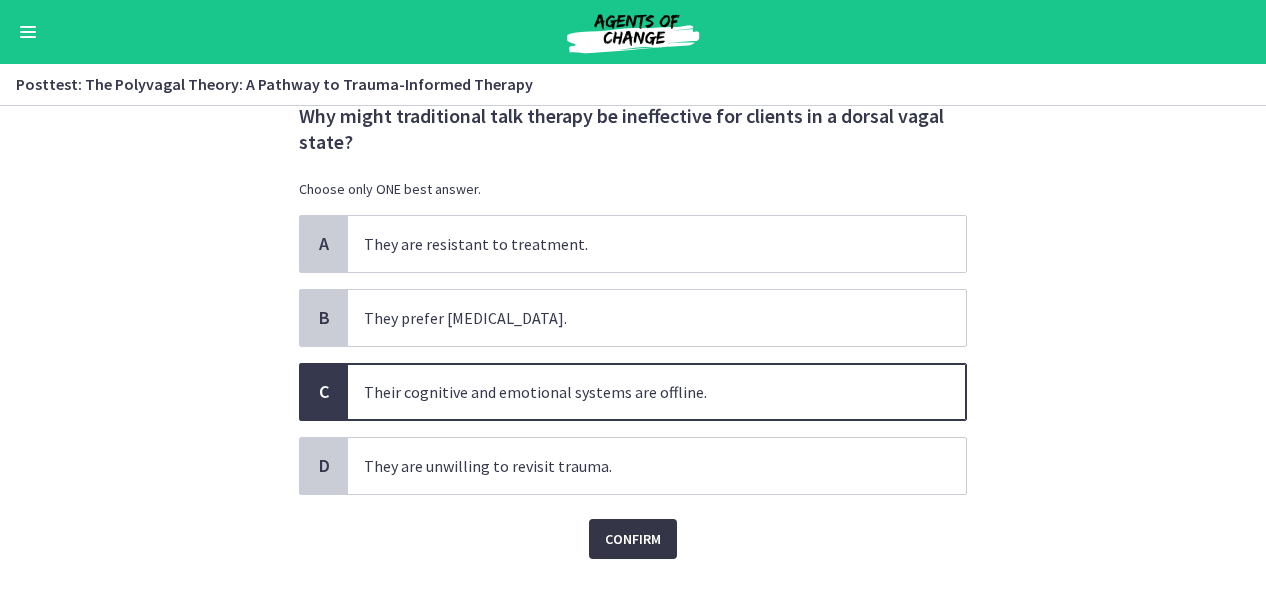 click on "Confirm" at bounding box center (633, 539) 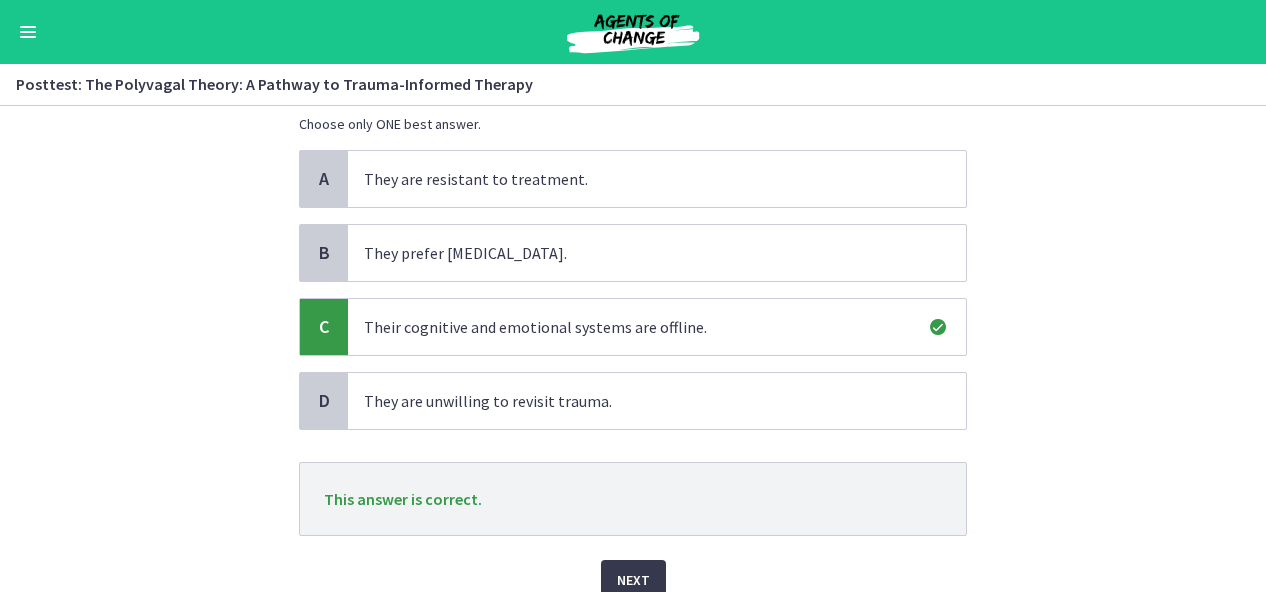 scroll, scrollTop: 138, scrollLeft: 0, axis: vertical 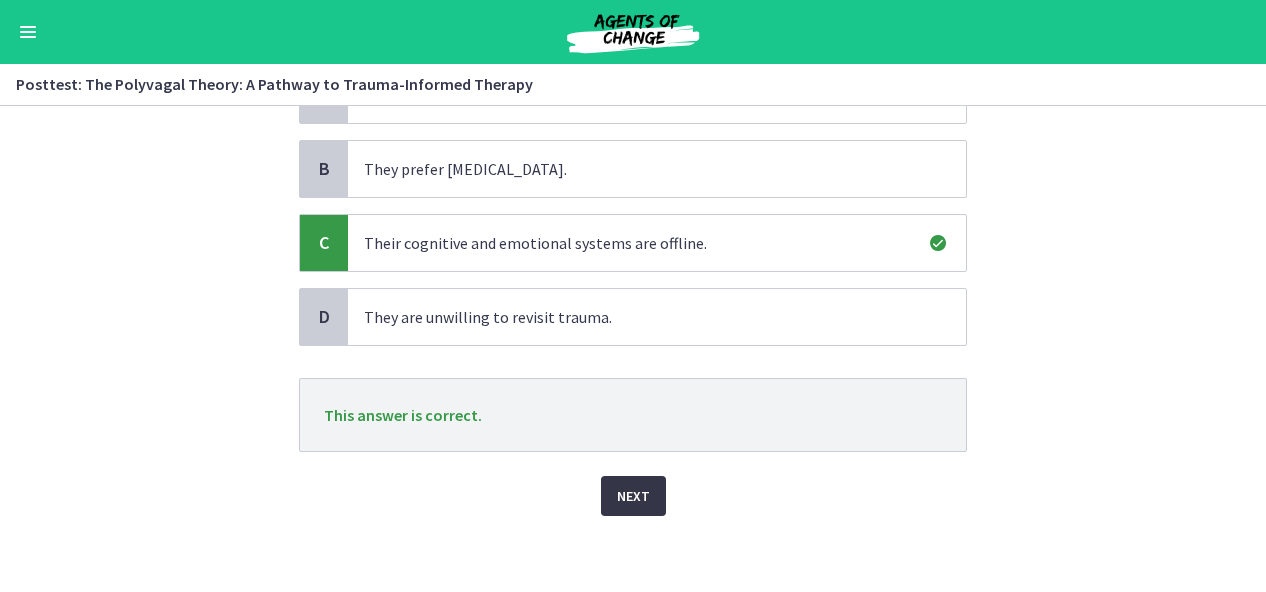 click on "Next" at bounding box center [633, 496] 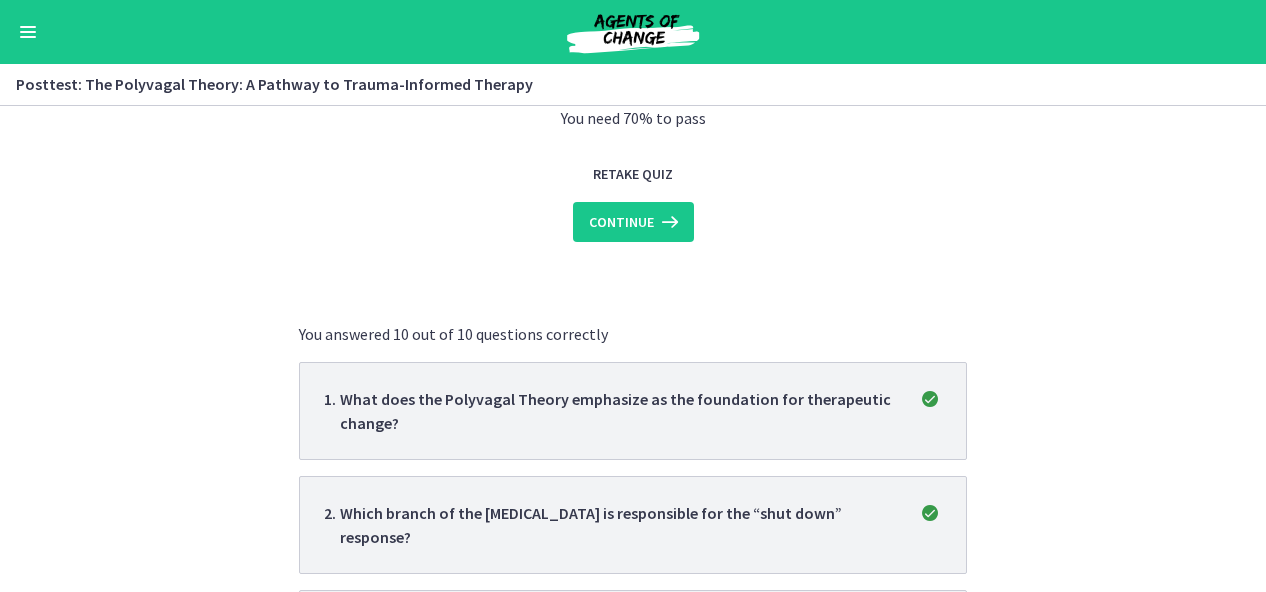 scroll, scrollTop: 0, scrollLeft: 0, axis: both 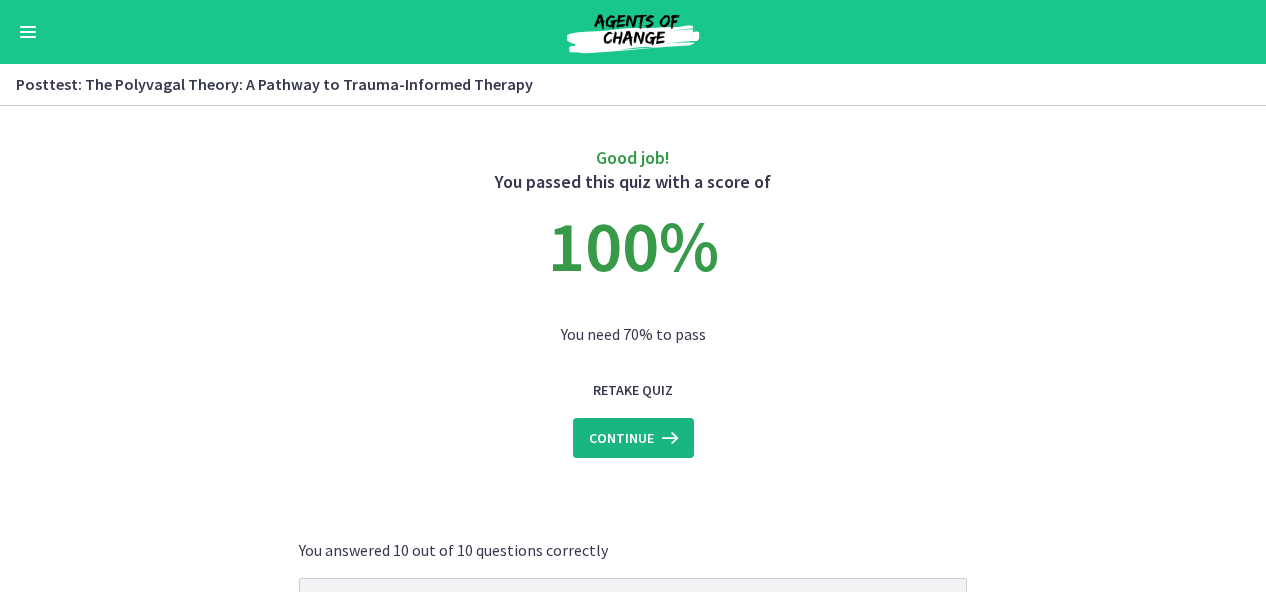 click at bounding box center [668, 438] 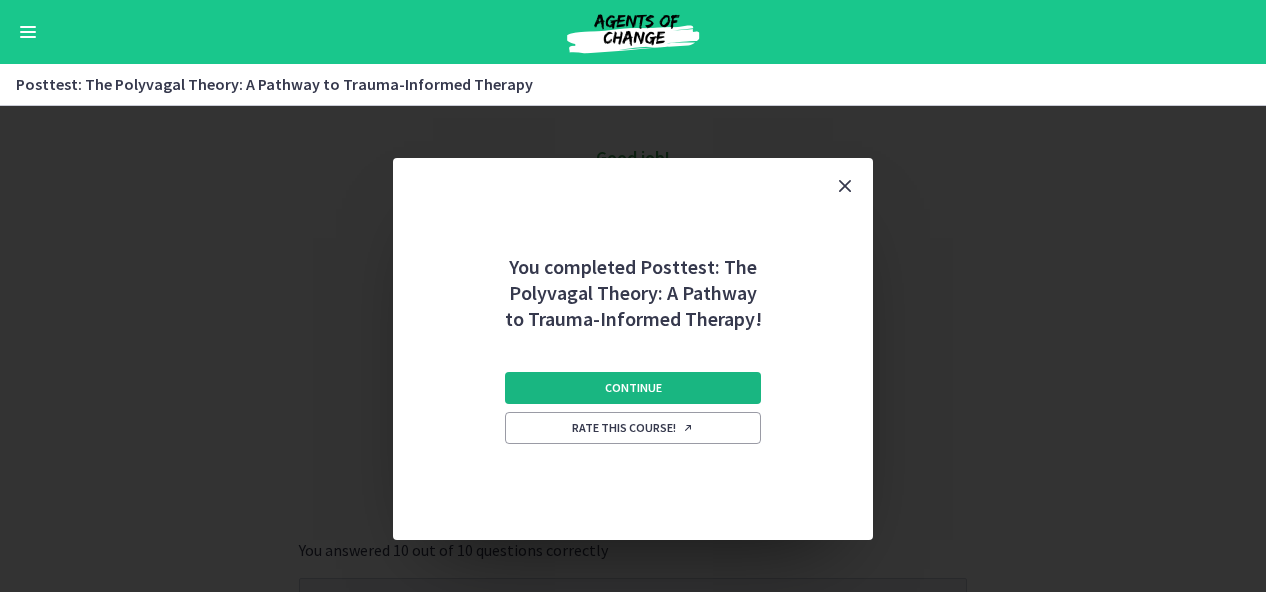 click on "Continue" at bounding box center (633, 388) 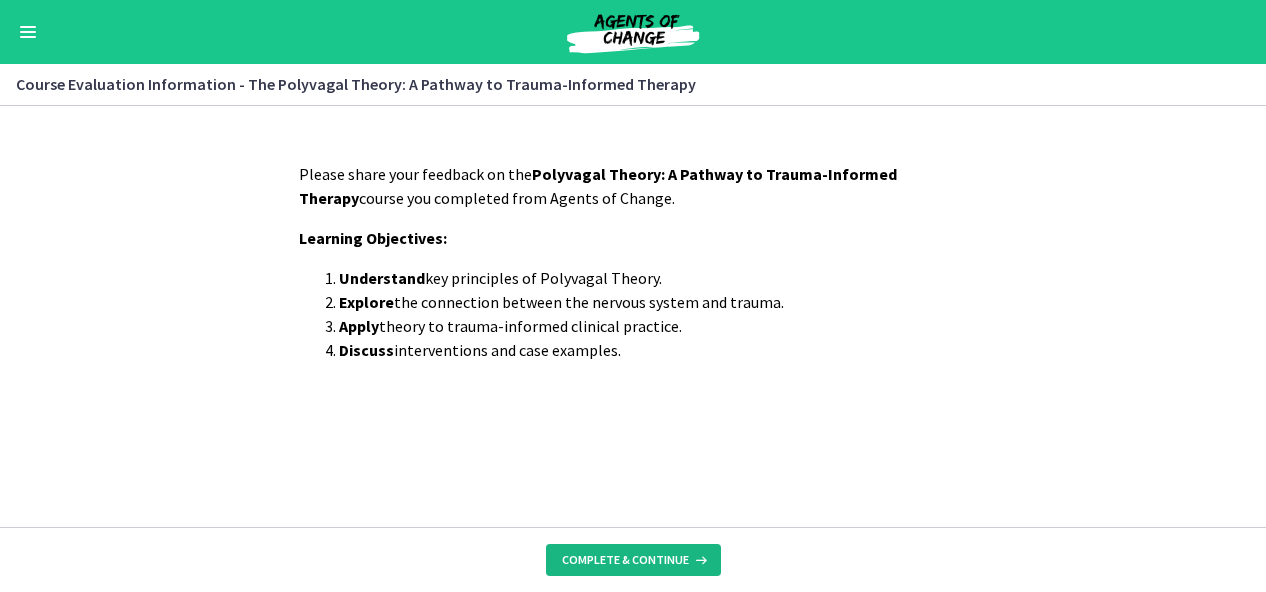 click on "Complete & continue" at bounding box center [633, 560] 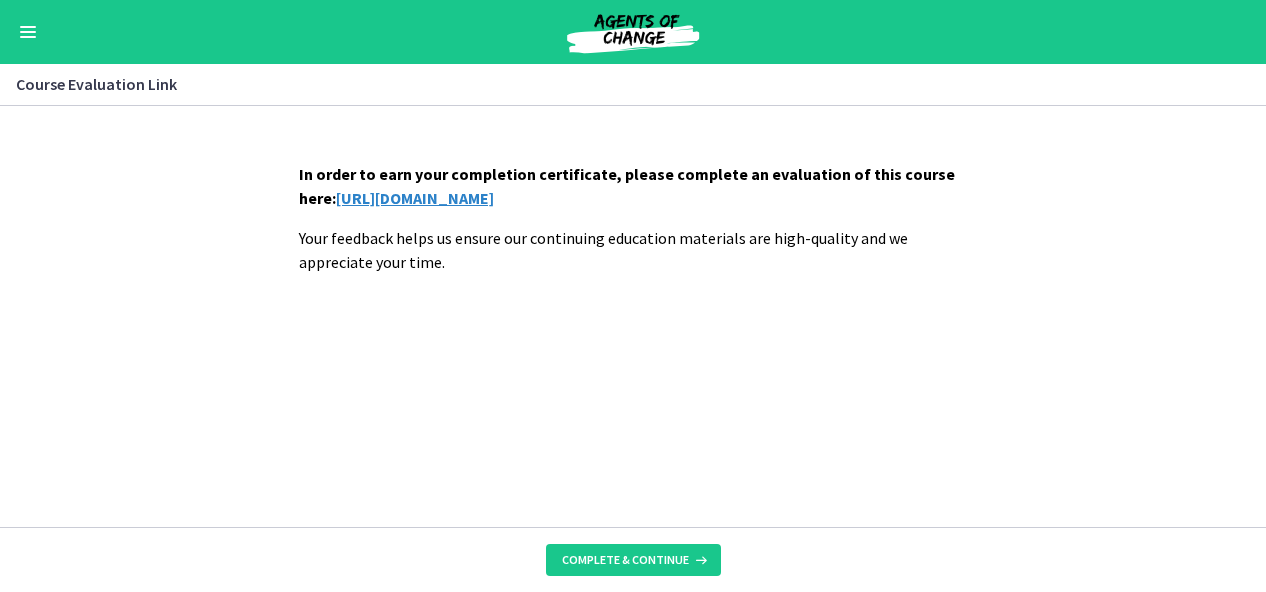 click on "[URL][DOMAIN_NAME]" at bounding box center [415, 198] 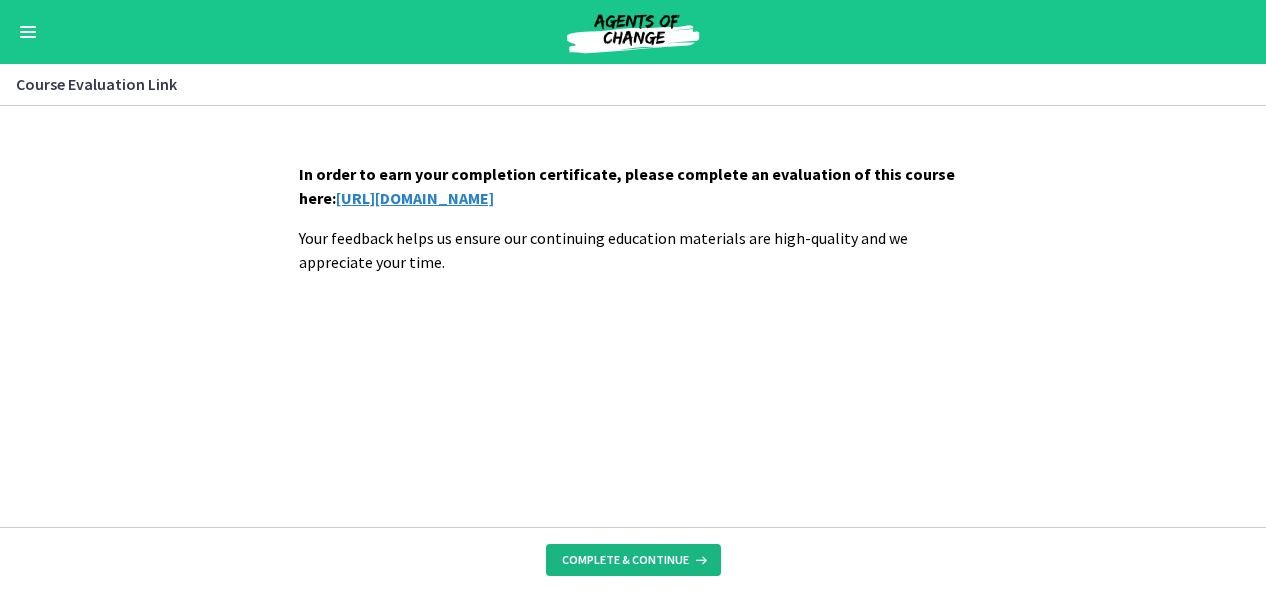 click on "Complete & continue" at bounding box center (633, 560) 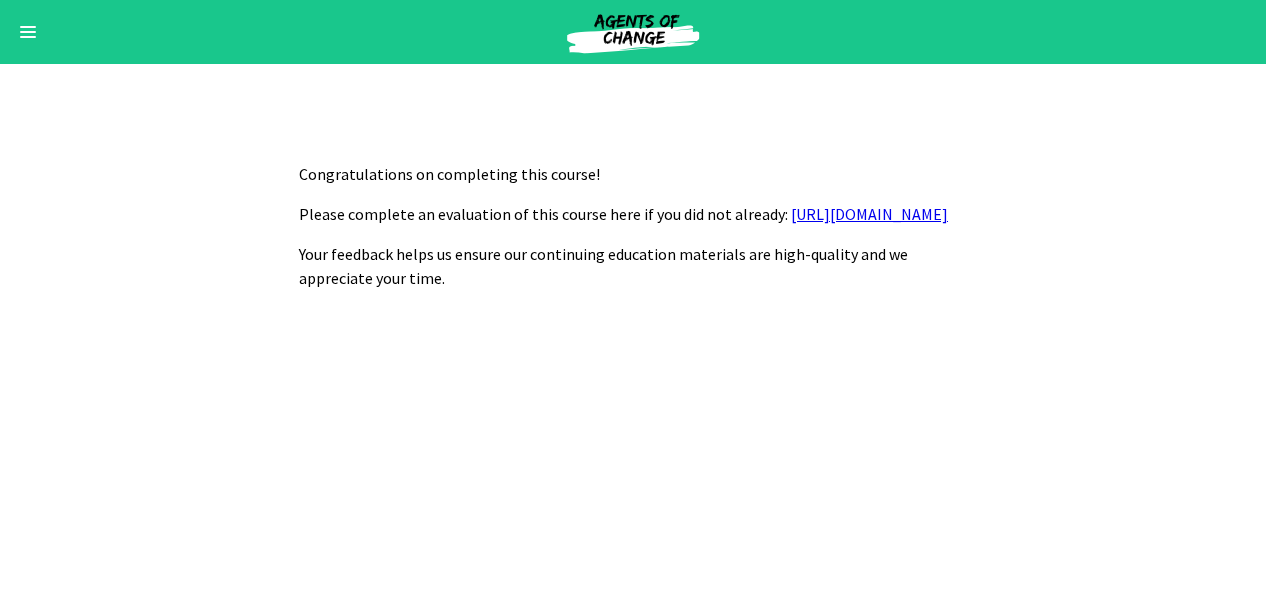 click at bounding box center [28, 32] 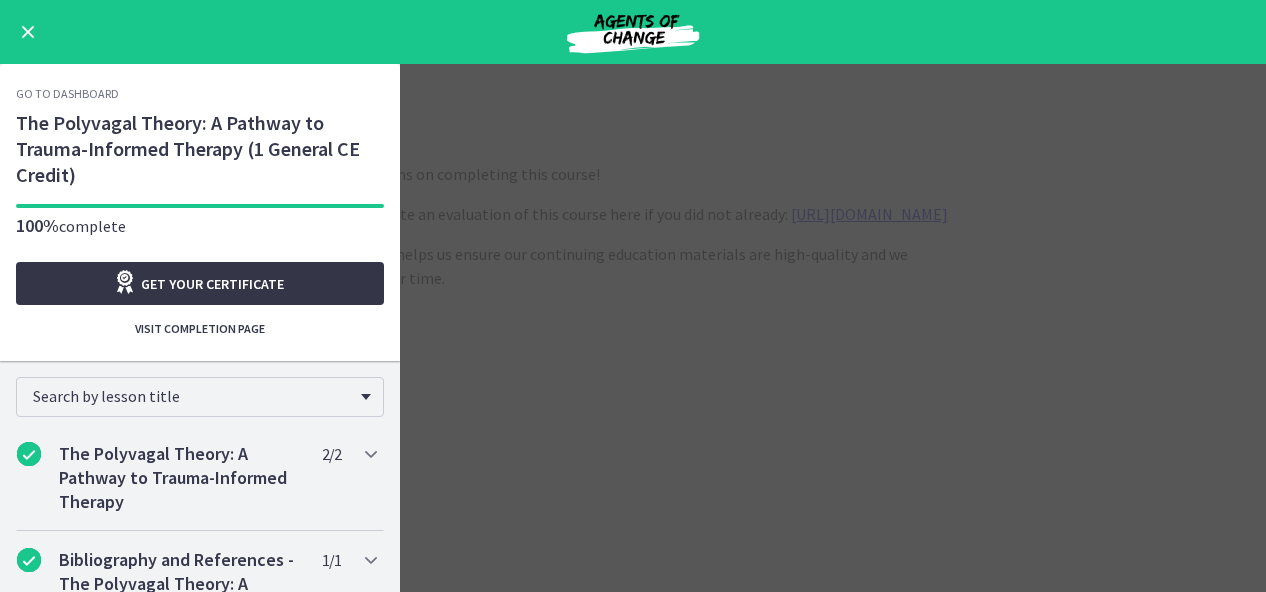 click on "Get your certificate" at bounding box center [212, 284] 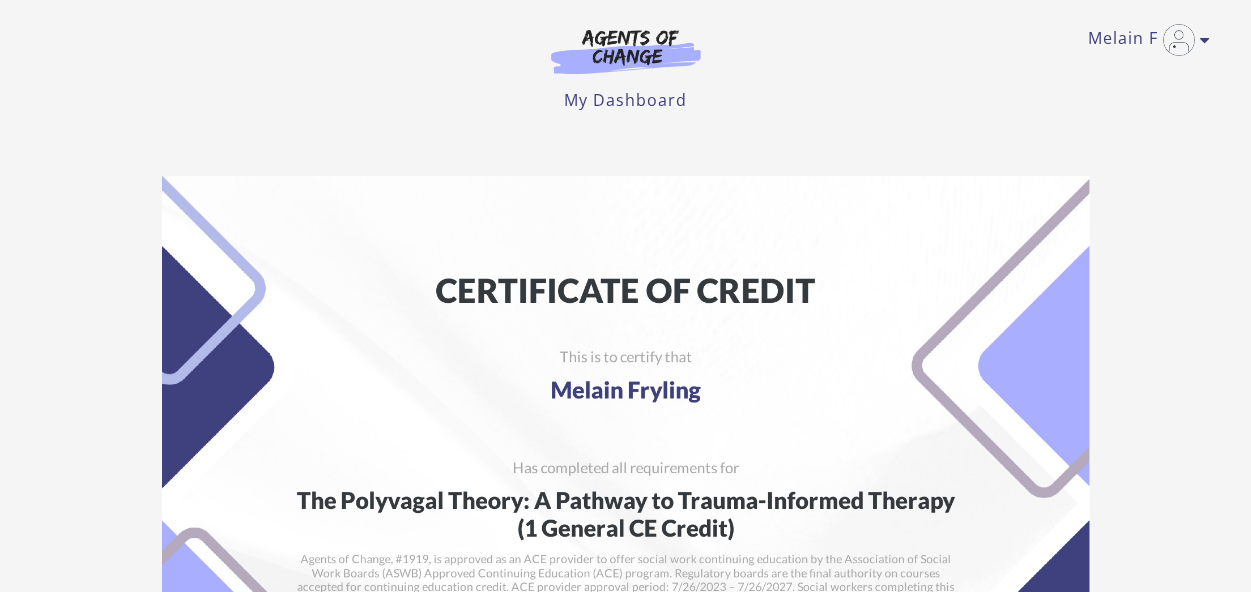 scroll, scrollTop: 0, scrollLeft: 0, axis: both 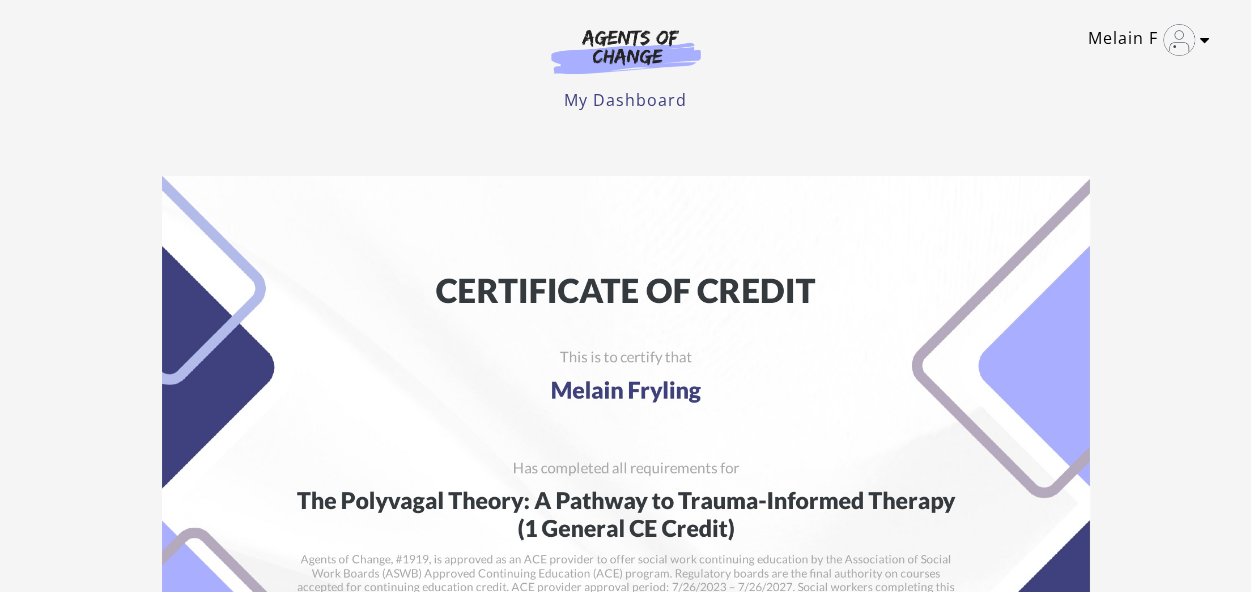 click at bounding box center [1205, 40] 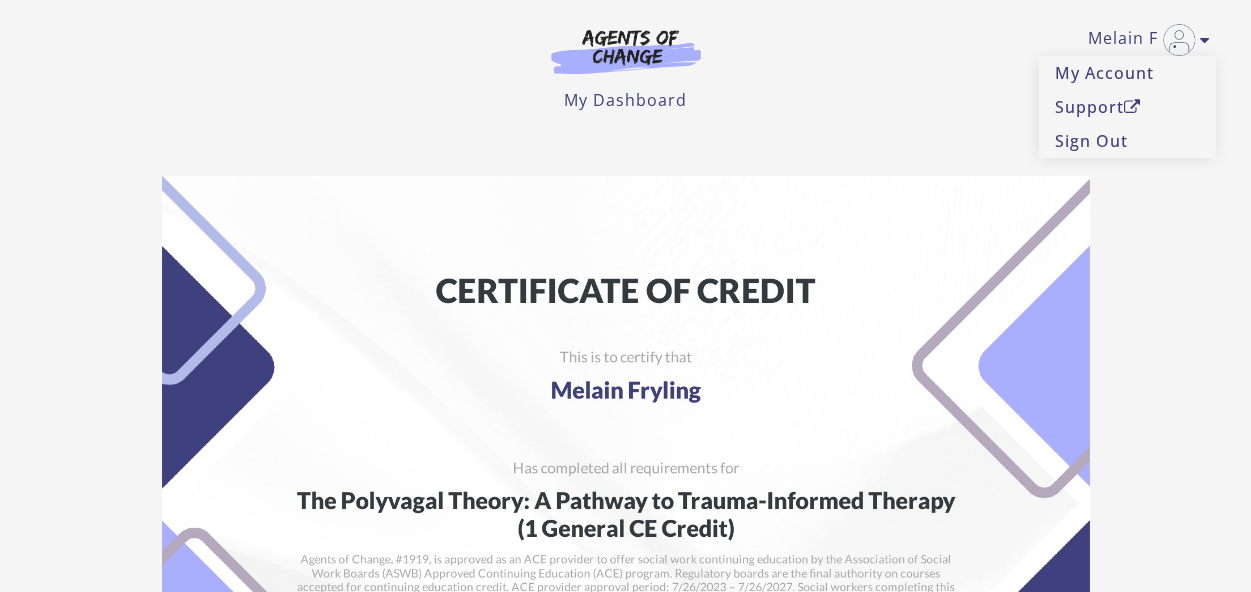 click at bounding box center (626, 503) 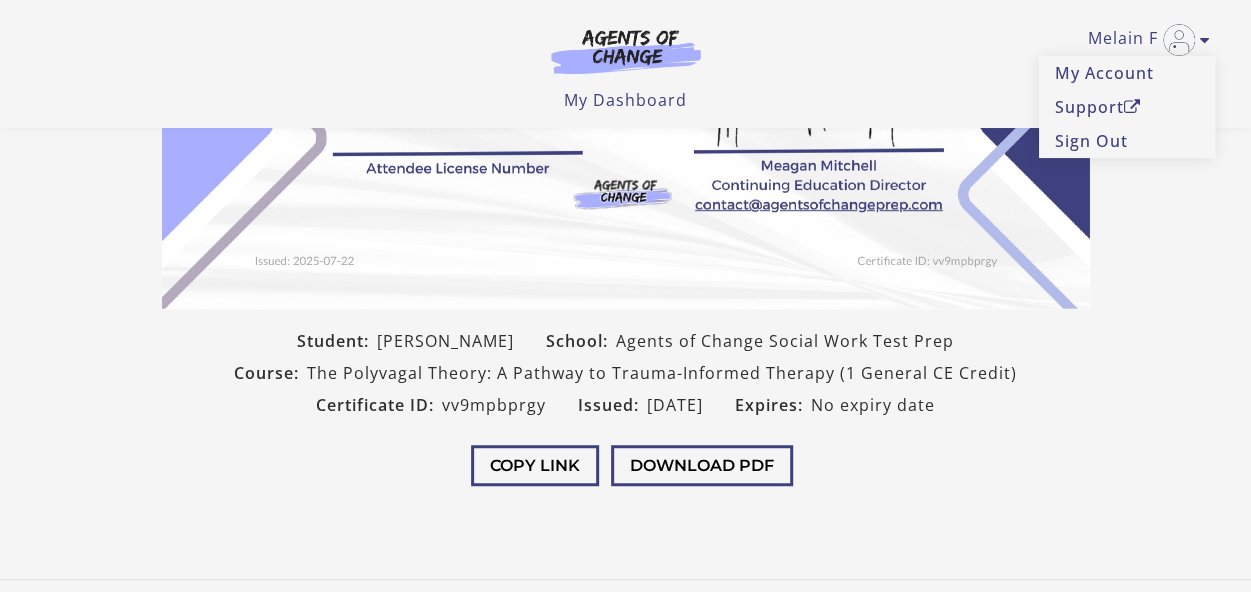 scroll, scrollTop: 441, scrollLeft: 0, axis: vertical 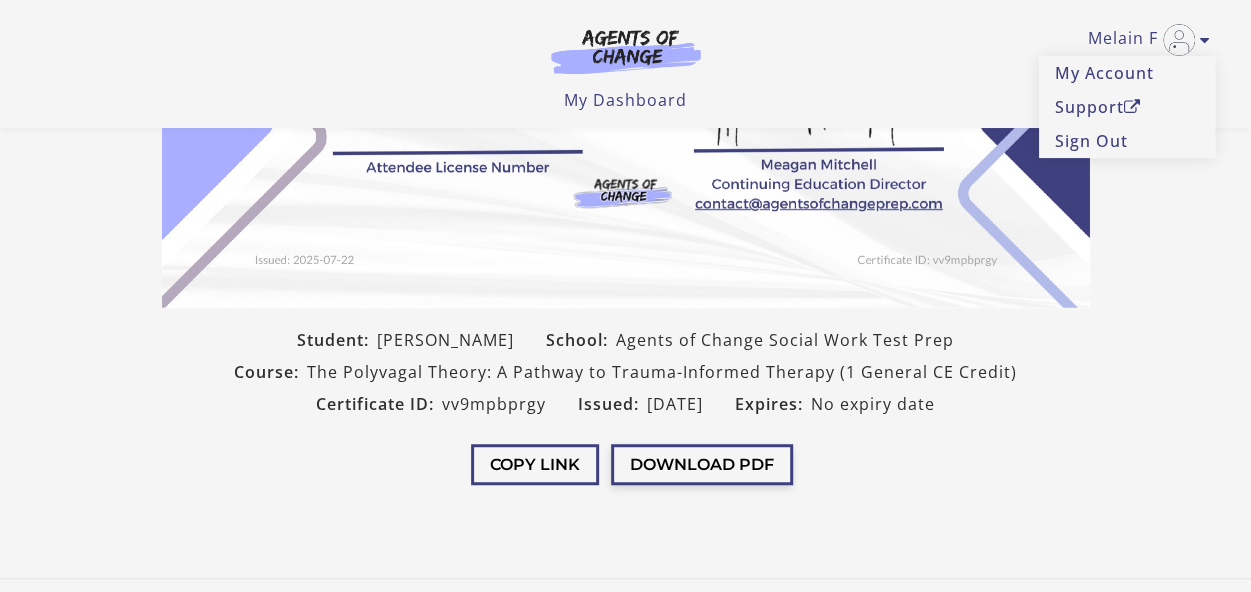 click on "Download PDF" at bounding box center [702, 464] 